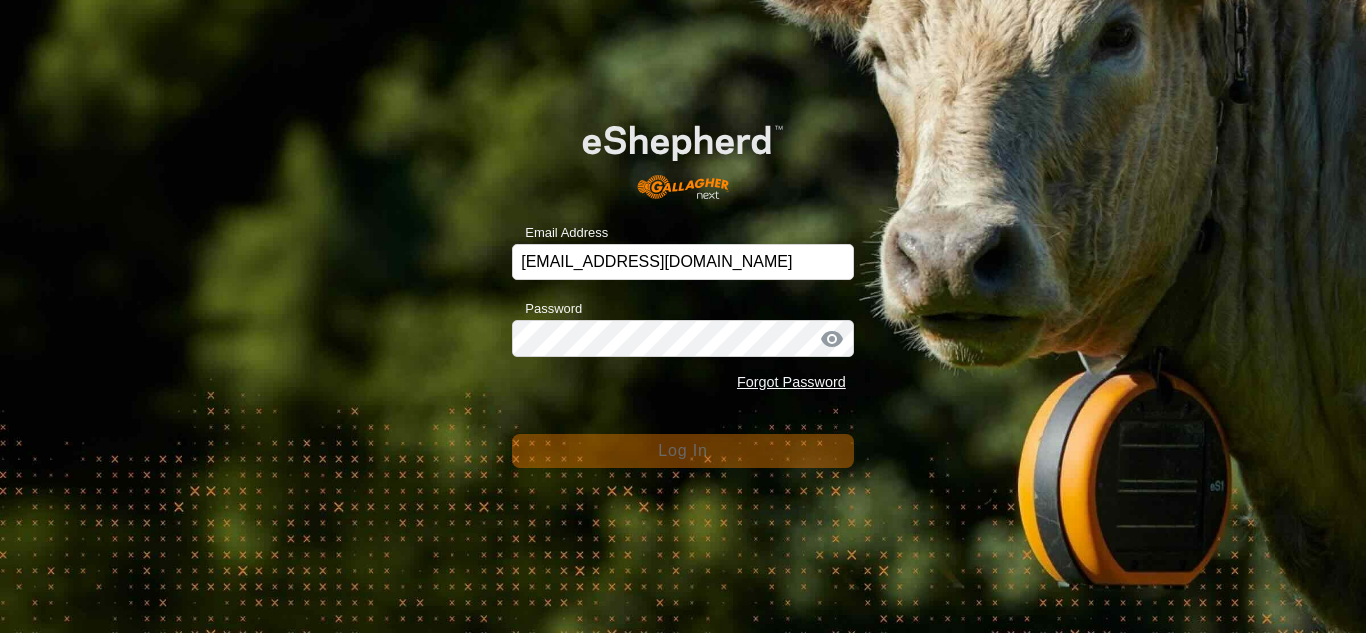 scroll, scrollTop: 0, scrollLeft: 0, axis: both 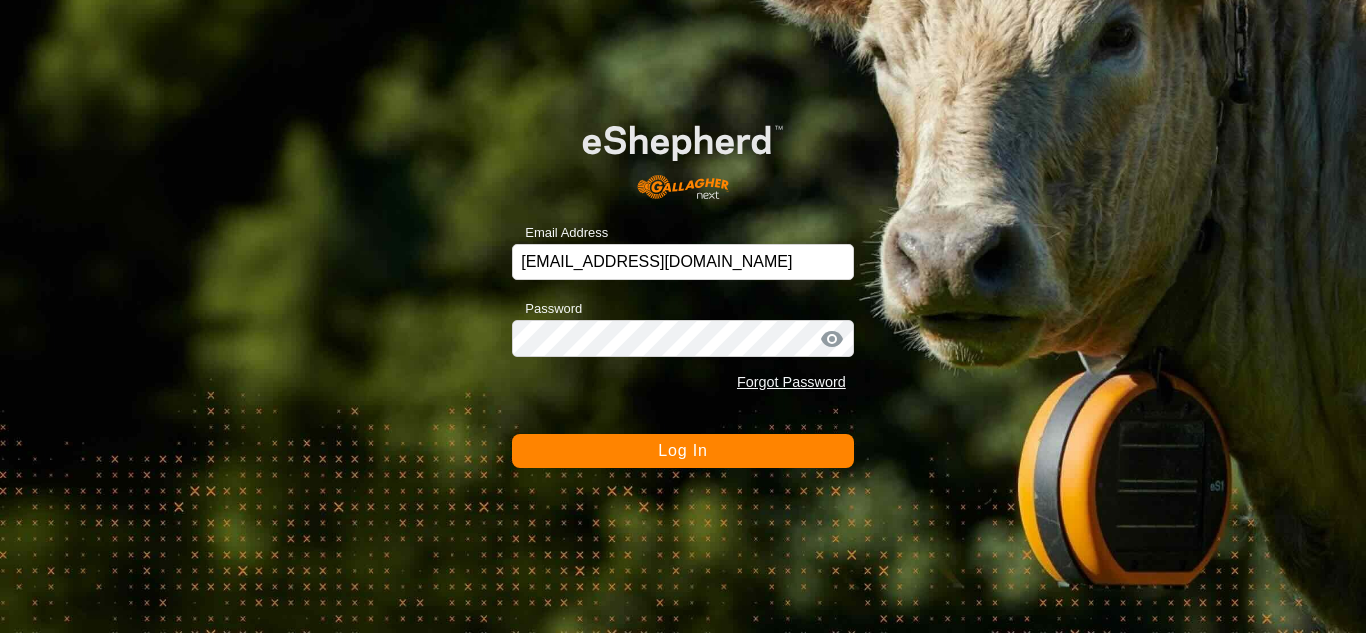 click on "Log In" 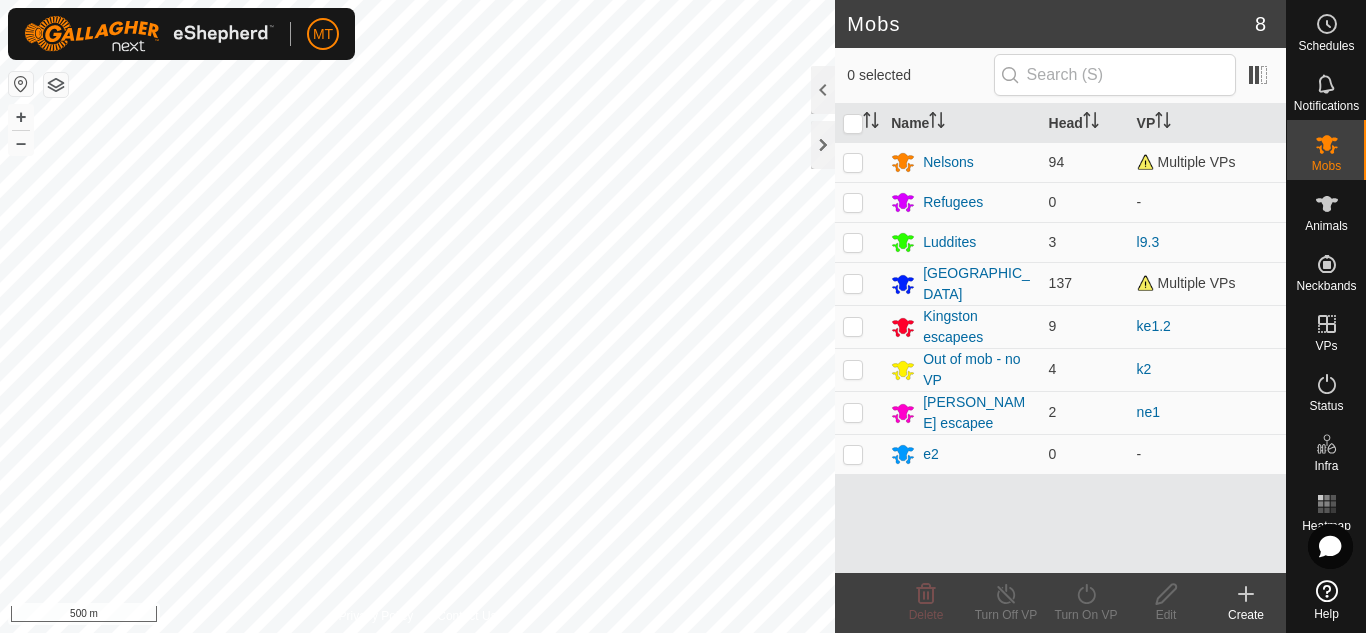 click on "MT Schedules Notifications Mobs Animals Neckbands VPs Status Infra Heatmap Help Mobs 8  0 selected   Name   Head   VP  [PERSON_NAME] 94 Multiple VPs Refugees 0  -  Luddites 3 l9.3 [GEOGRAPHIC_DATA] 137 Multiple VPs [PERSON_NAME] escapees 9 ke1.2 Out of mob - no VP 4 k2 [PERSON_NAME] escapee 2 ne1 e2 0  -  Delete  Turn Off VP   Turn On VP   Edit   Create  Privacy Policy Contact Us
232
3281562638
[GEOGRAPHIC_DATA][DEMOGRAPHIC_DATA]
k2 + – ⇧ i 500 m" at bounding box center [683, 316] 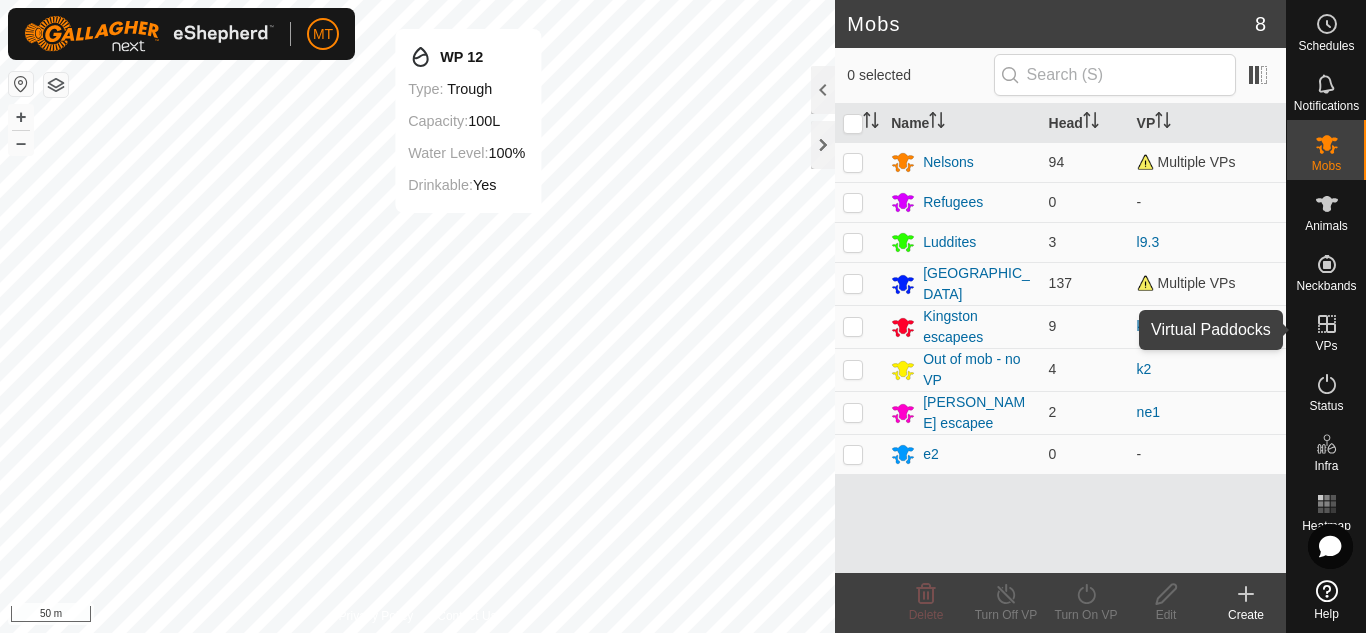 click on "VPs" at bounding box center (1326, 346) 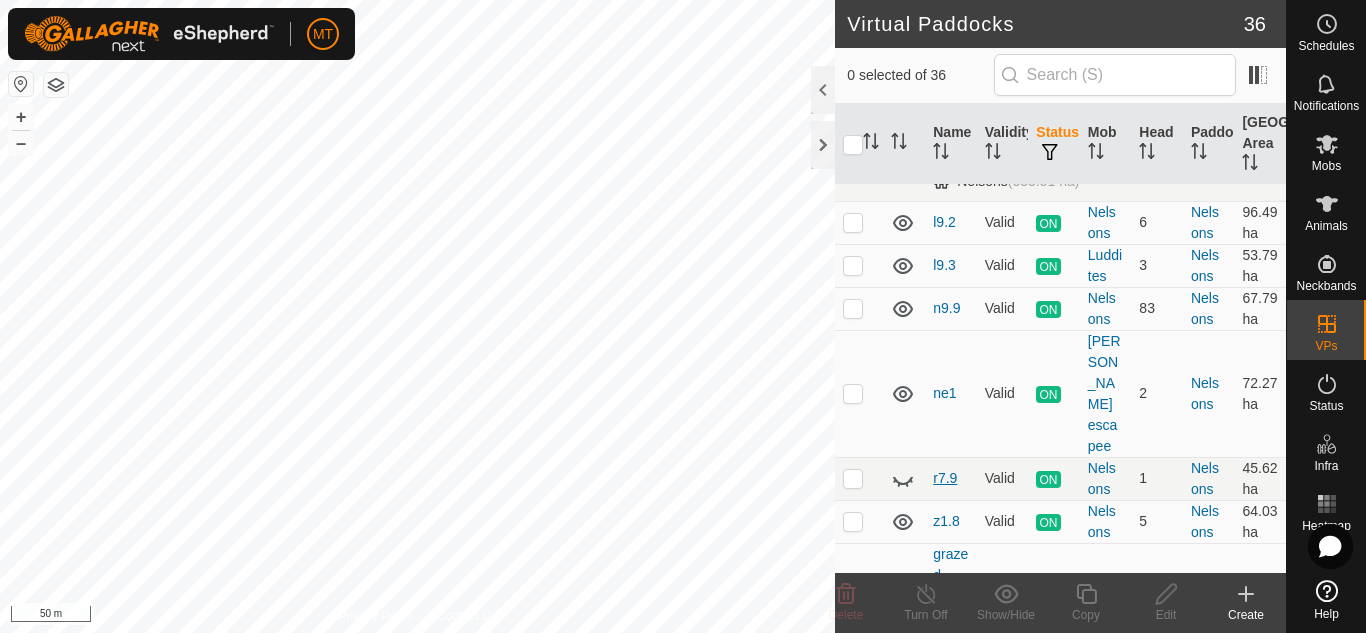 scroll, scrollTop: 828, scrollLeft: 0, axis: vertical 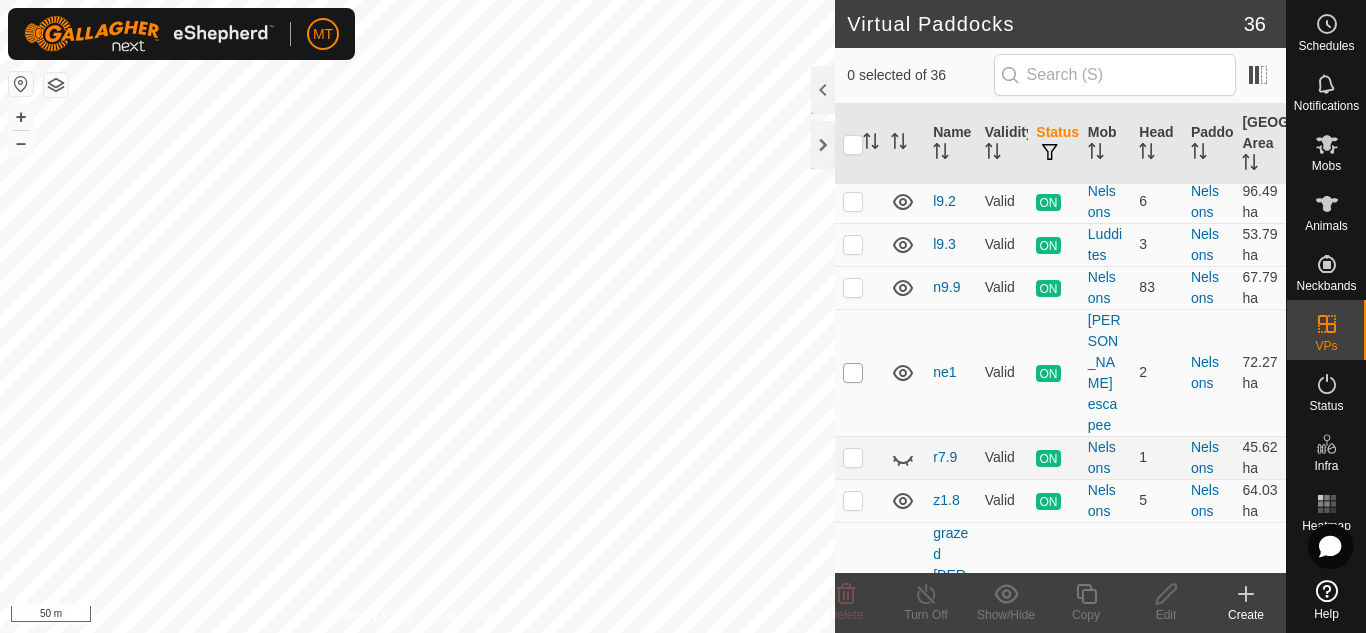 click at bounding box center [853, 373] 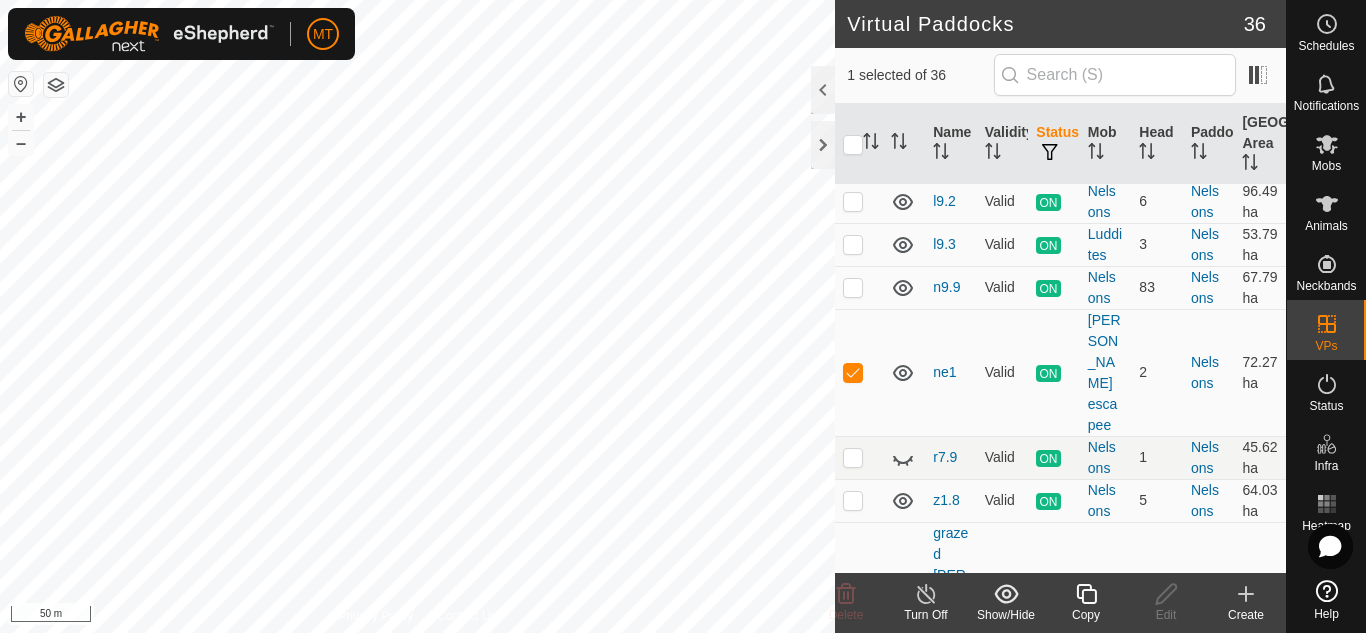 click 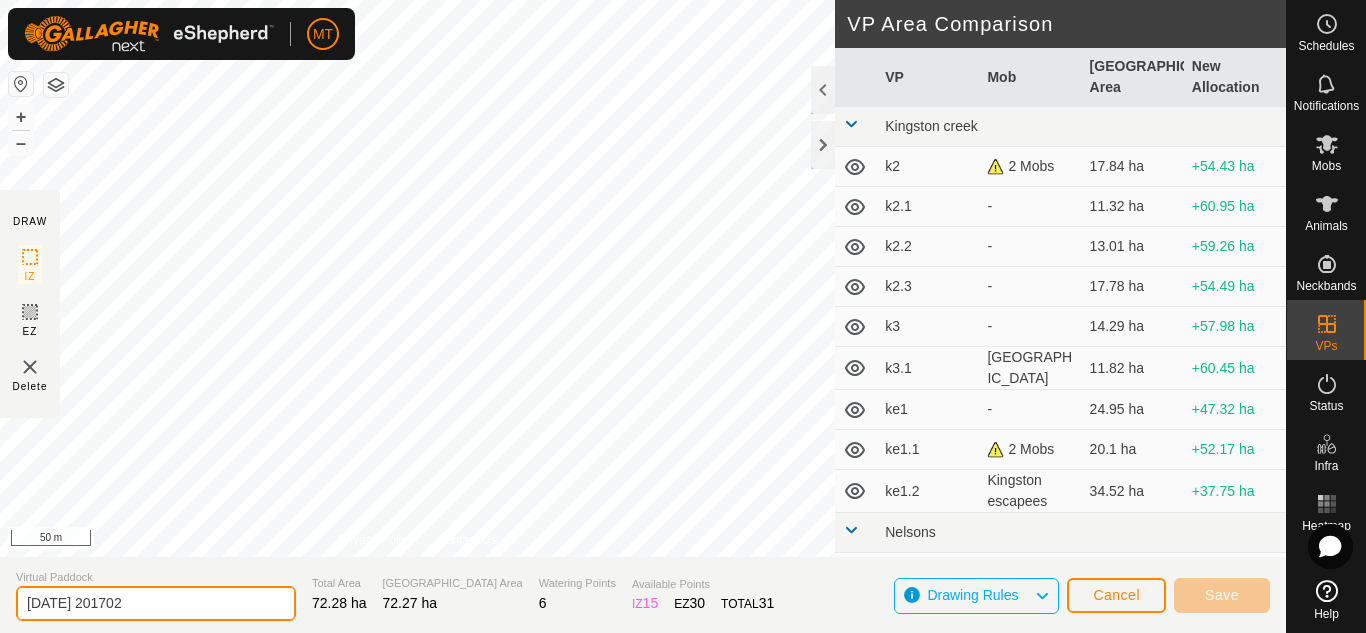 drag, startPoint x: 166, startPoint y: 596, endPoint x: 0, endPoint y: 566, distance: 168.68906 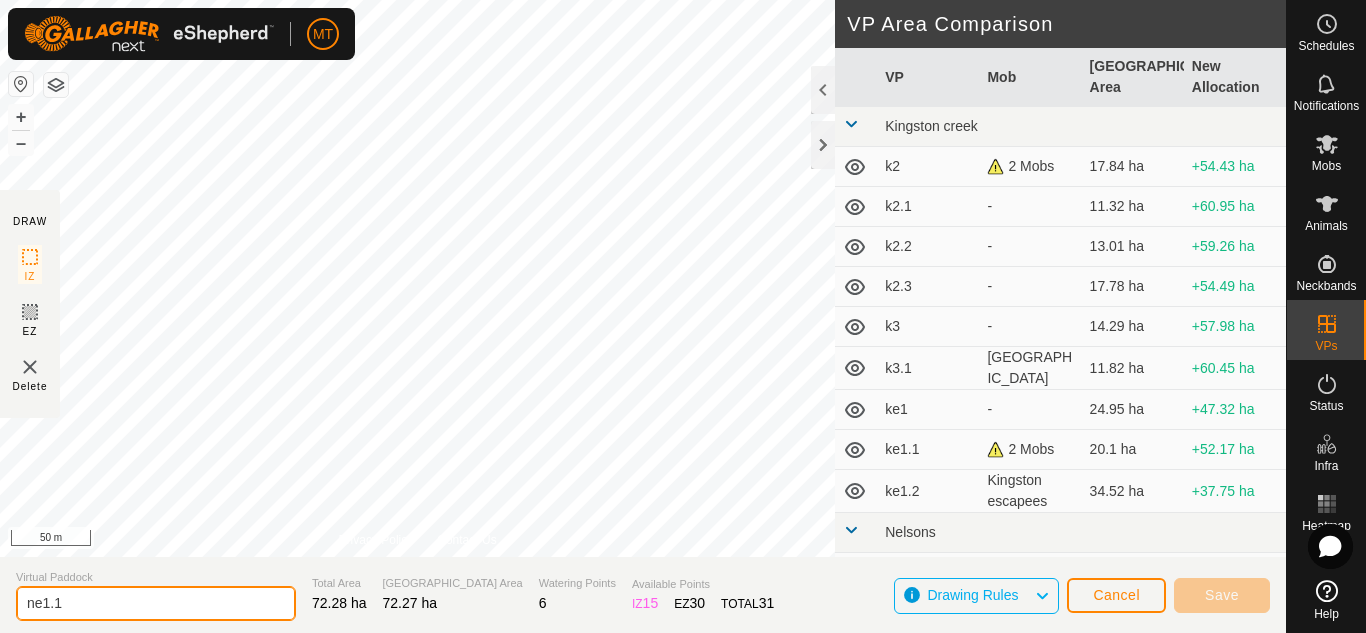 type on "ne1.1" 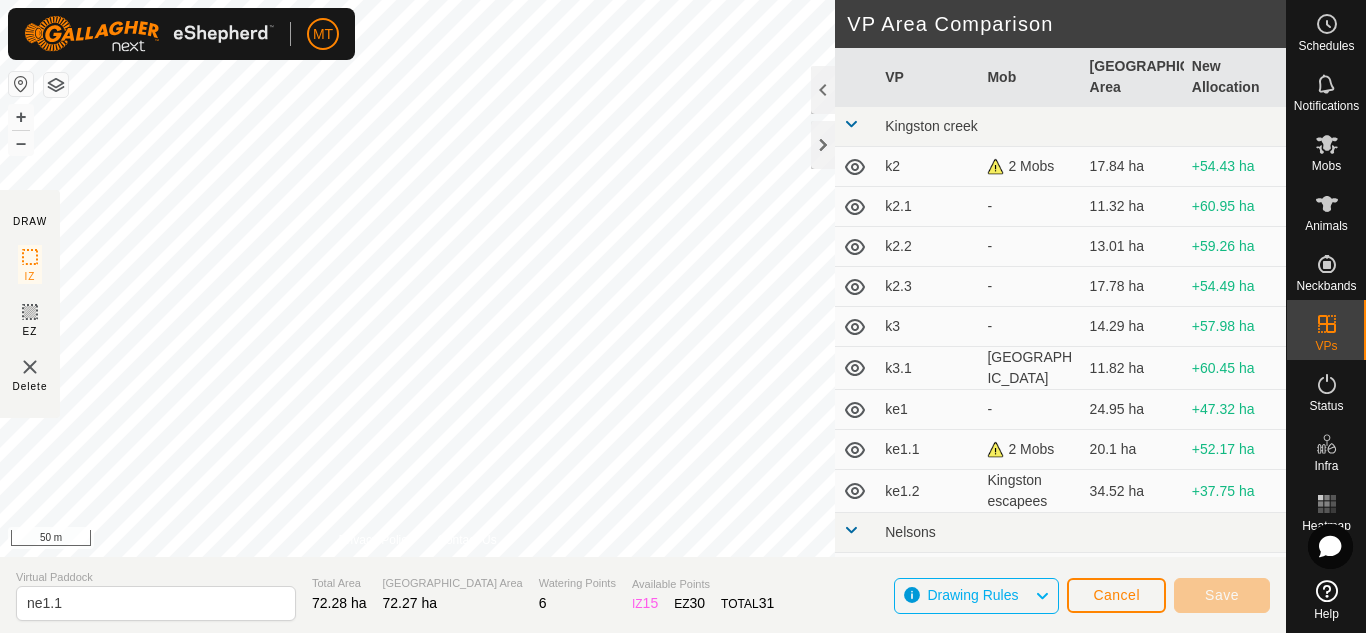 click on "MT Schedules Notifications Mobs Animals Neckbands VPs Status Infra Heatmap Help DRAW IZ EZ Delete Privacy Policy Contact Us + – ⇧ i 50 m VP Area Comparison     VP   Mob   [GEOGRAPHIC_DATA] Area   New Allocation  [GEOGRAPHIC_DATA]  k2   2 Mobs   17.84 ha  +54.43 ha  k2.1  -  11.32 ha  +60.95 ha  k2.2  -  13.01 ha  +59.26 ha  k2.3  -  17.78 ha  +54.49 ha  k3  -  14.29 ha  +57.98 ha  k3.1   [GEOGRAPHIC_DATA]   11.82 ha  +60.45 ha  ke1  -  24.95 ha  +47.32 ha  ke1.1   2 Mobs   20.1 ha  +52.17 ha  ke1.2   Kingston escapees   34.52 ha  +37.75 ha [PERSON_NAME]  grazed [PERSON_NAME][DATE]  -  43.79 ha  +28.48 ha  l8.9  -  36.56 ha  +35.71 ha  l9  -  41.71 ha  +30.56 ha  l9.1  -  27.64 ha  +44.63 ha  l9.2   Nelsons   96.49 ha  -24.22 ha  l9.3   Luddites   53.79 ha  +18.48 ha  n9.5  -  36.41 ha  +35.86 ha  n9.6  -  32.34 ha  +39.93 ha  n9.7  -  39.48 ha  +32.79 ha  n9.8  -  42.57 ha  +29.7 ha  n9.9   Nelsons   67.79 ha  +4.48 ha  r5.7  -  36.71 ha  +35.56 ha  r7.6  -  39.7 ha  +32.57 ha  r7.8  -  43.87 ha  +28.4 ha  r7.9   Nelsons  - - -" 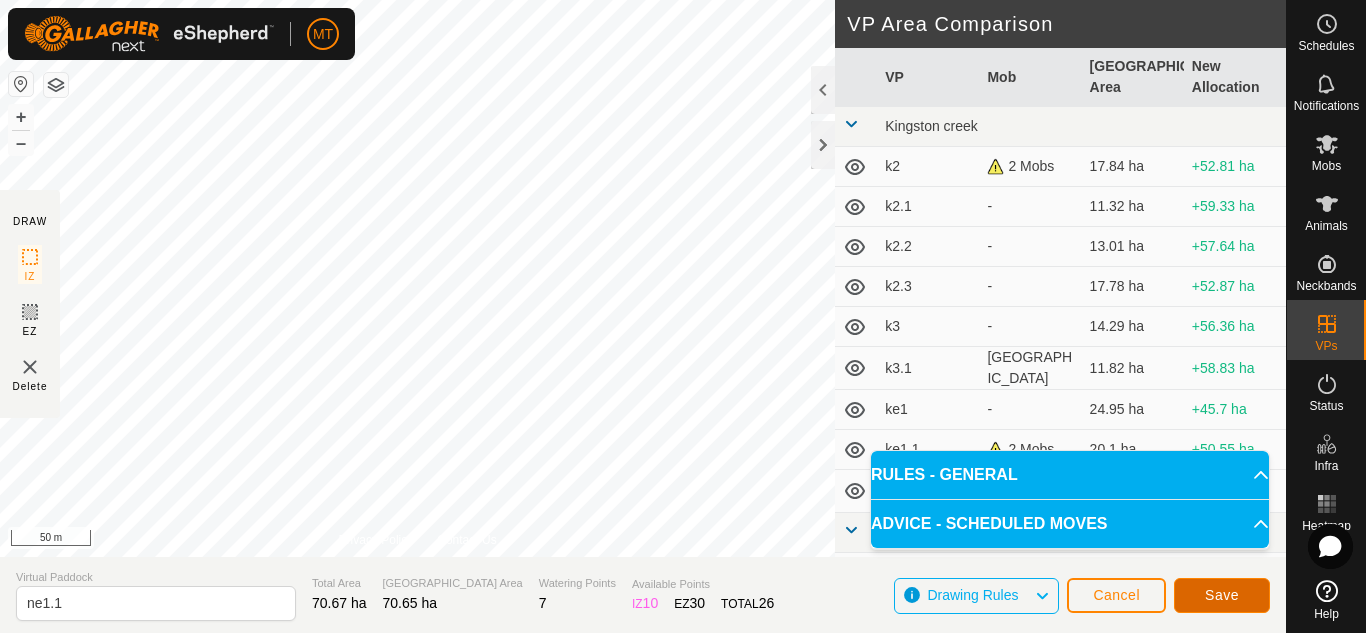 click on "Save" 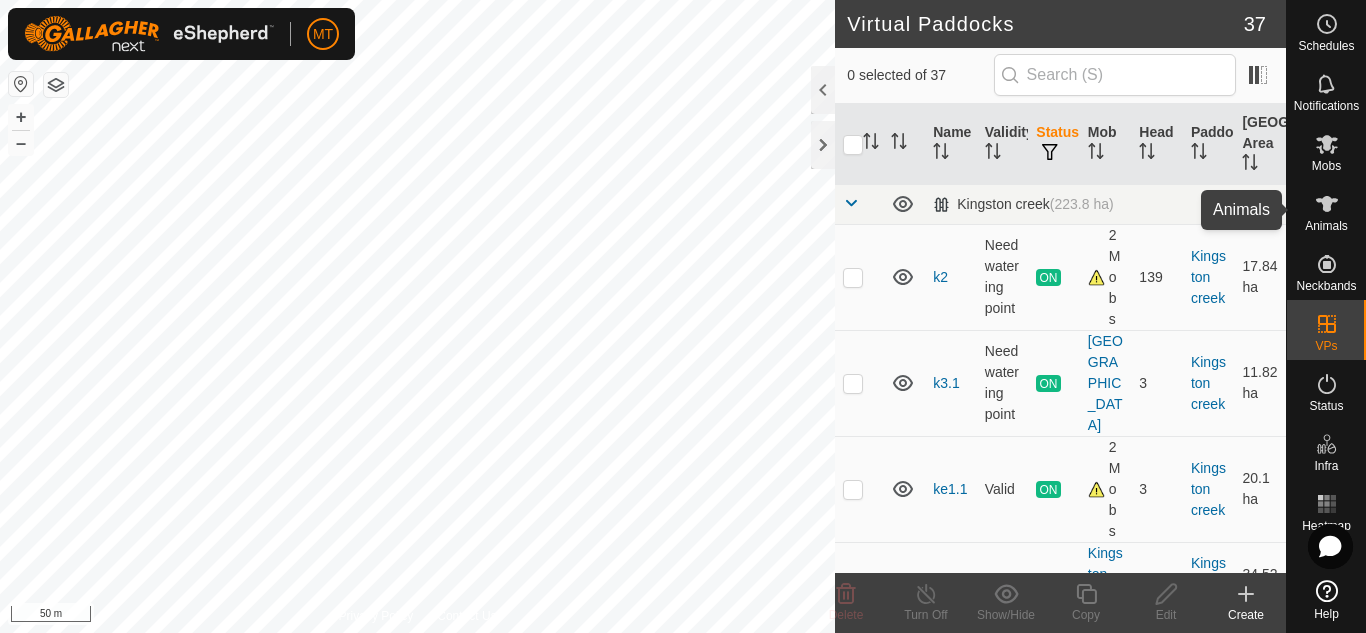click at bounding box center (1327, 204) 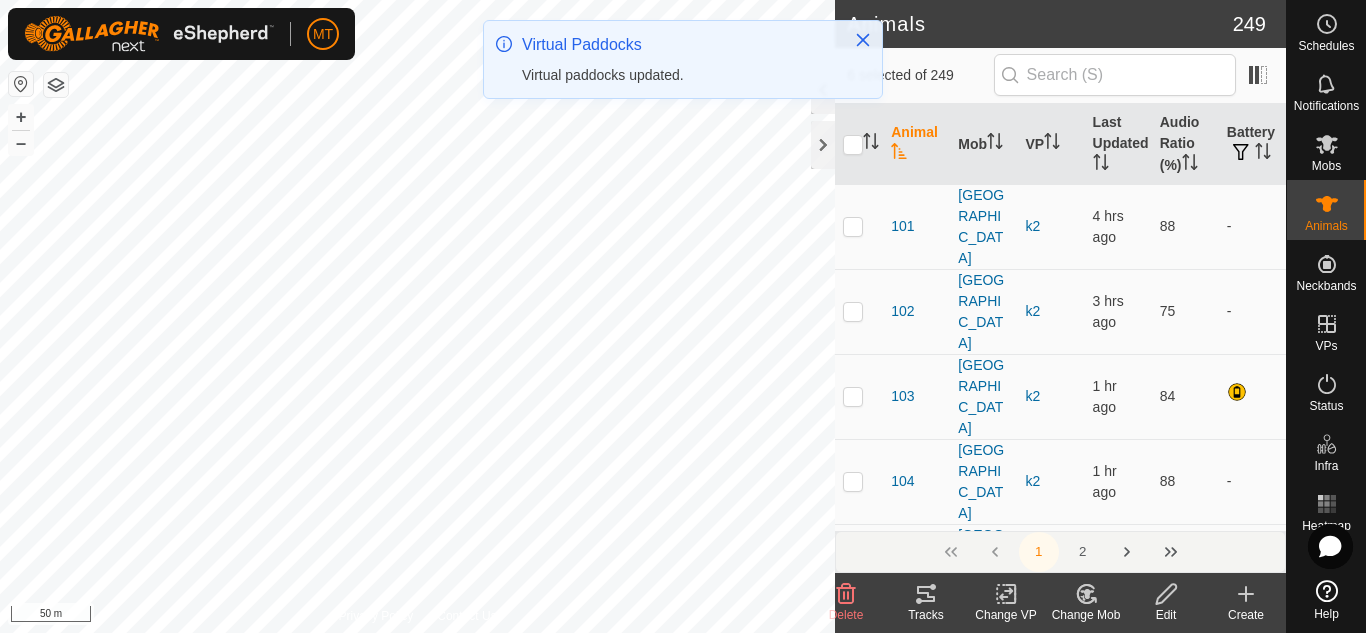 checkbox on "true" 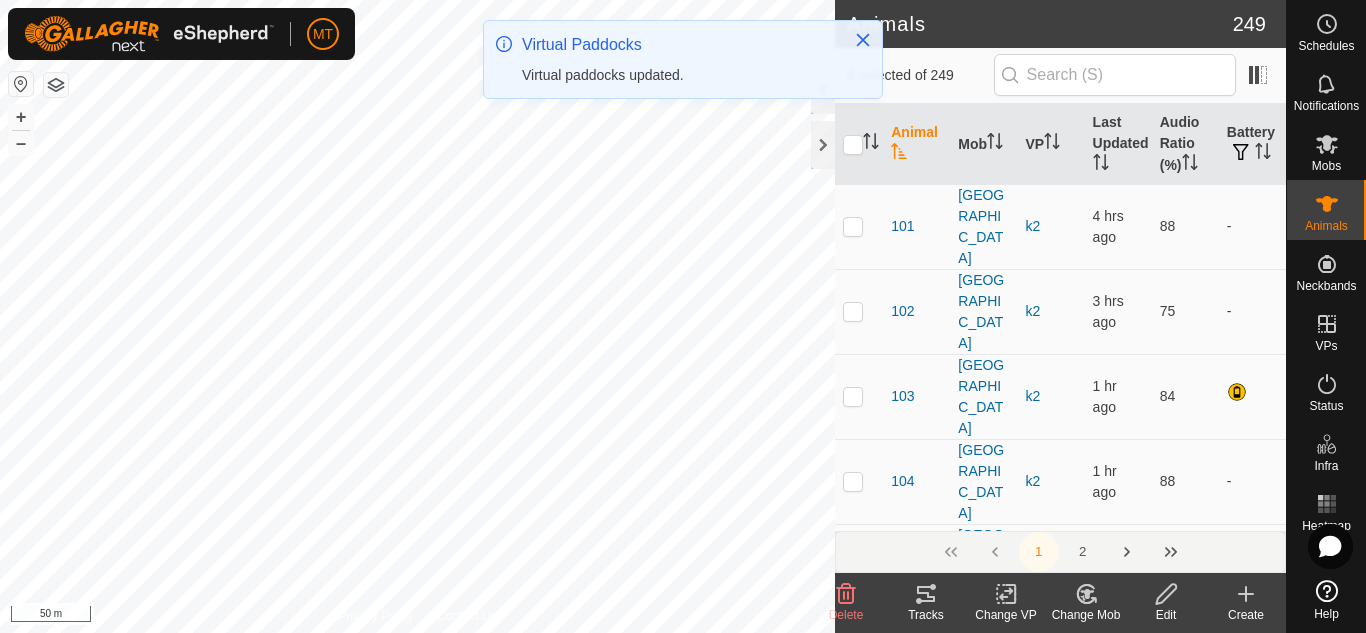 checkbox on "true" 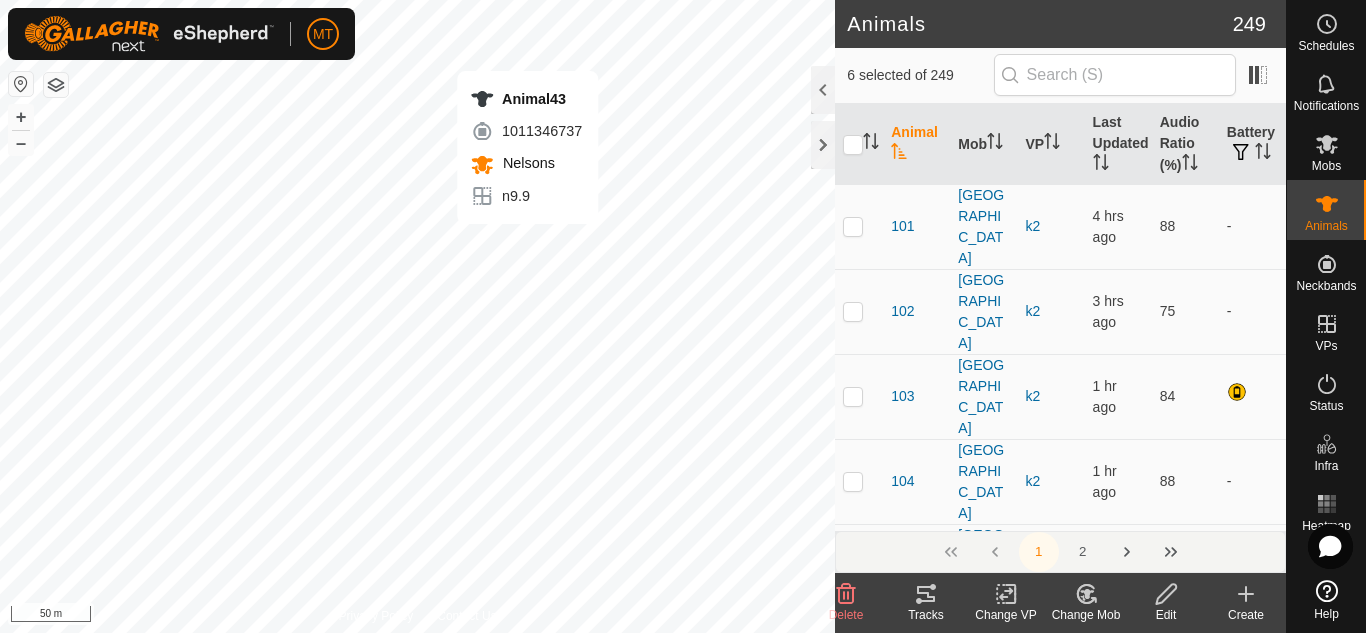 click on "Animal43
1011346737
Nelsons
n9.9 + – ⇧ i 50 m" at bounding box center [417, 316] 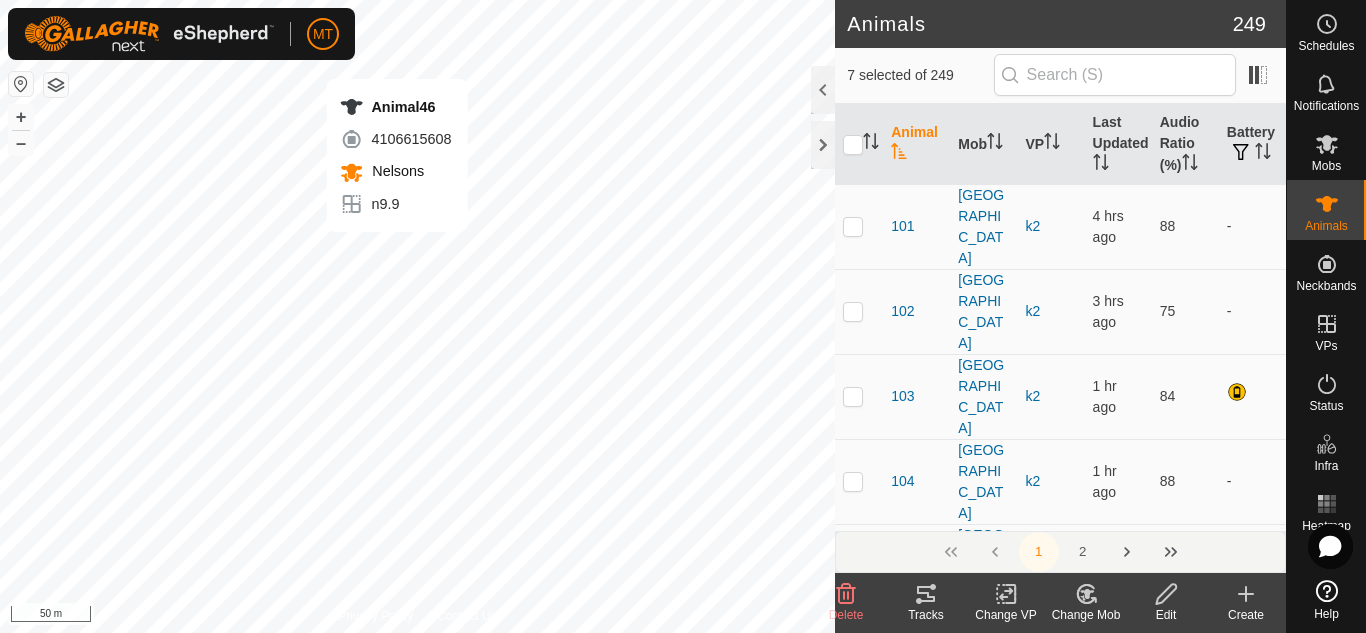 click on "Animal46
4106615608
Nelsons
n9.9 + – ⇧ i 50 m" at bounding box center (417, 316) 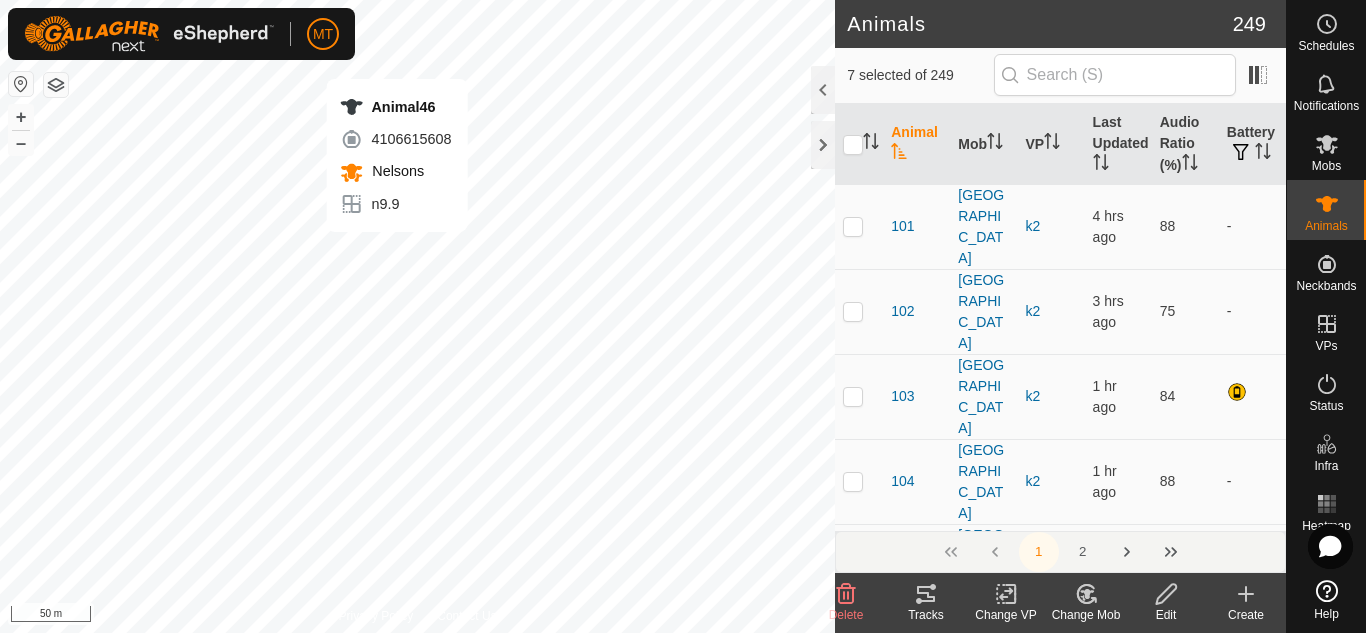 checkbox on "true" 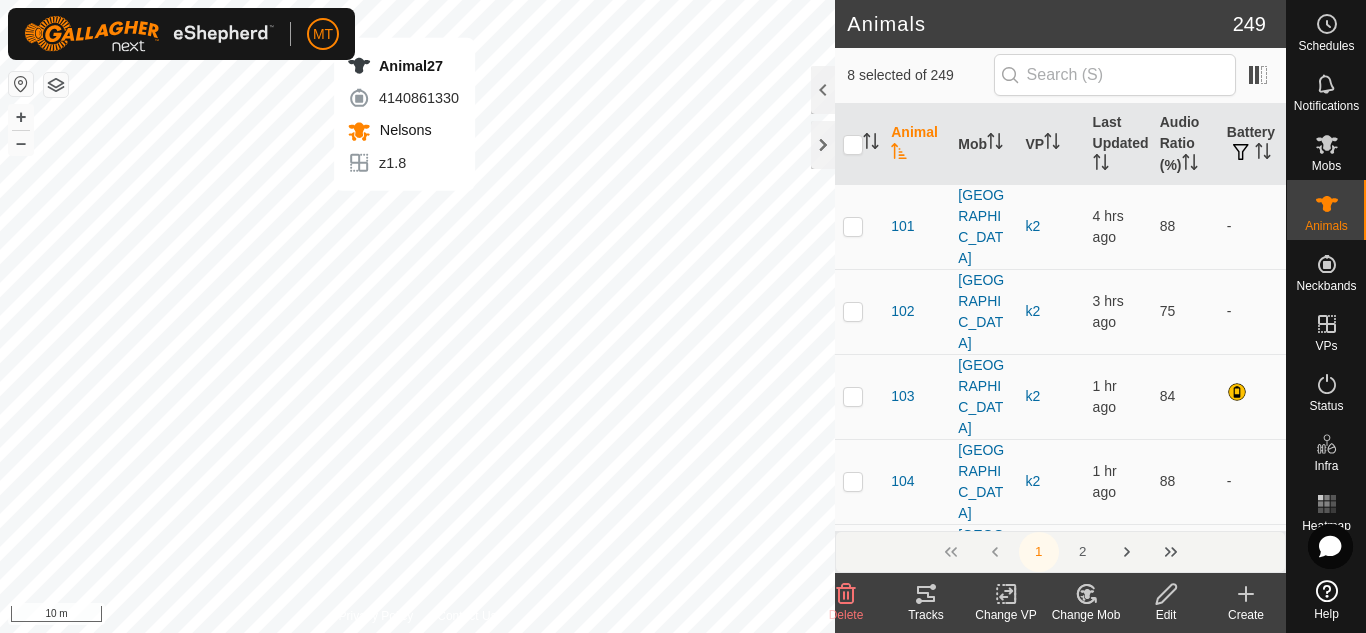 click on "Animal27
4140861330
Nelsons
z1.8 + – ⇧ i 10 m" at bounding box center [417, 316] 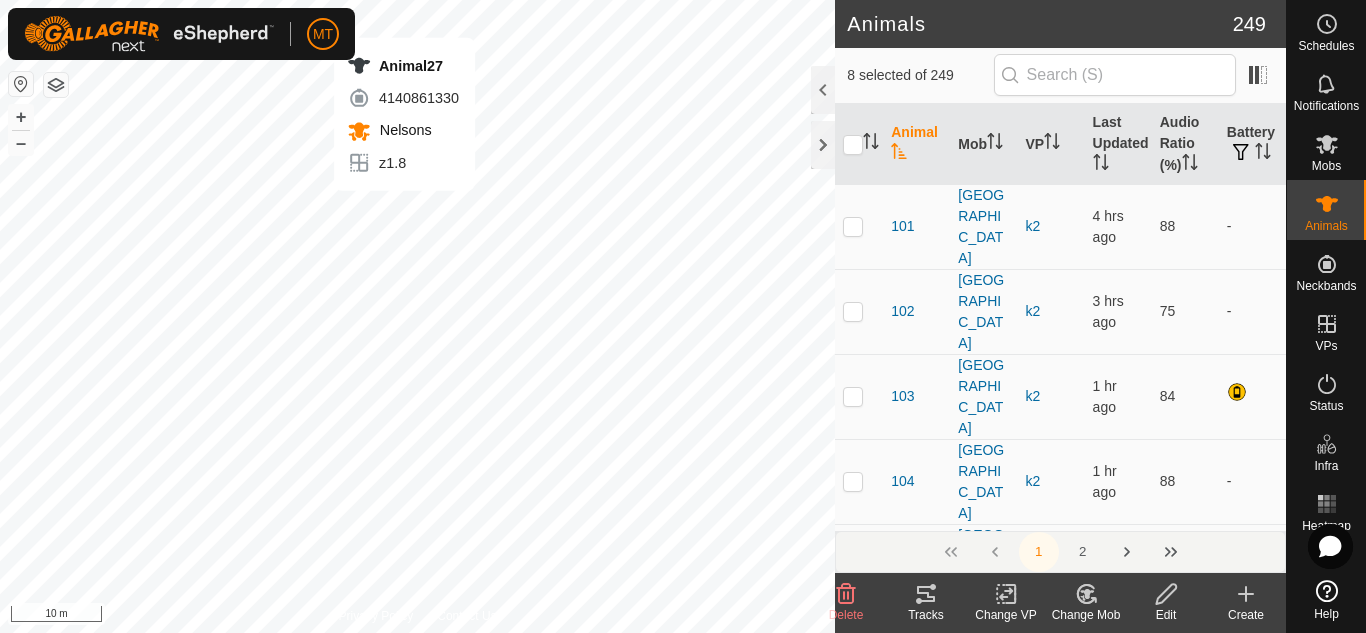 checkbox on "true" 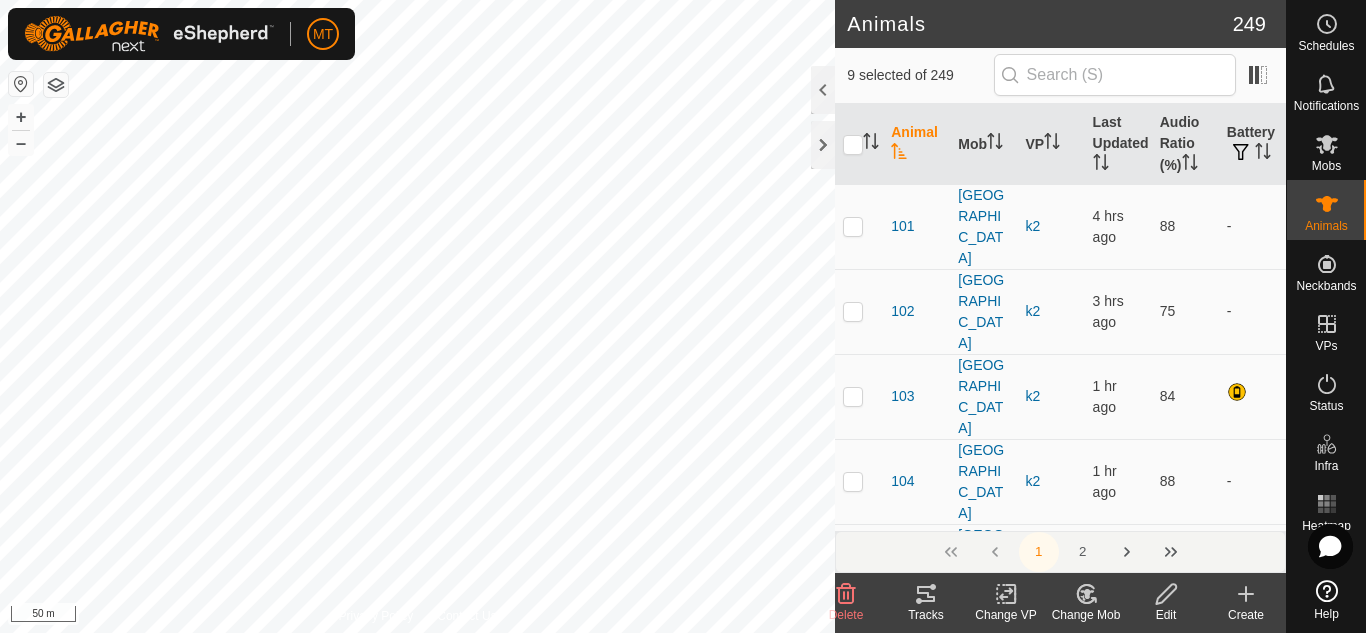click 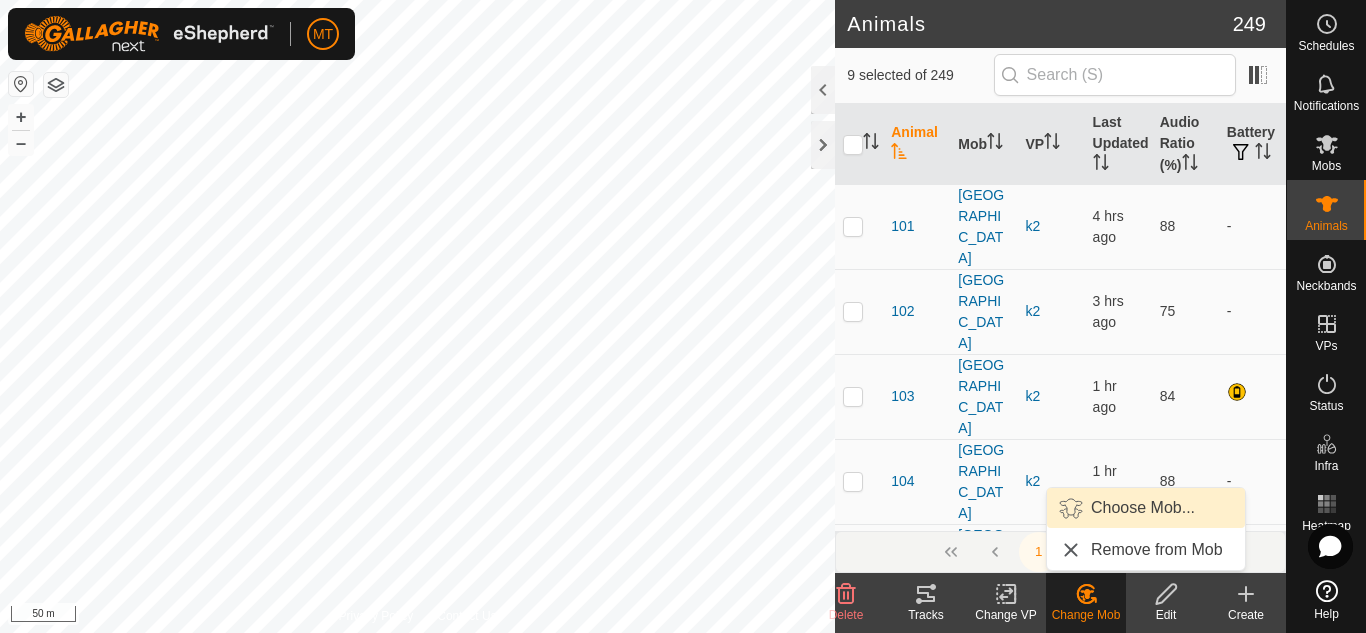 click on "Choose Mob..." at bounding box center [1146, 508] 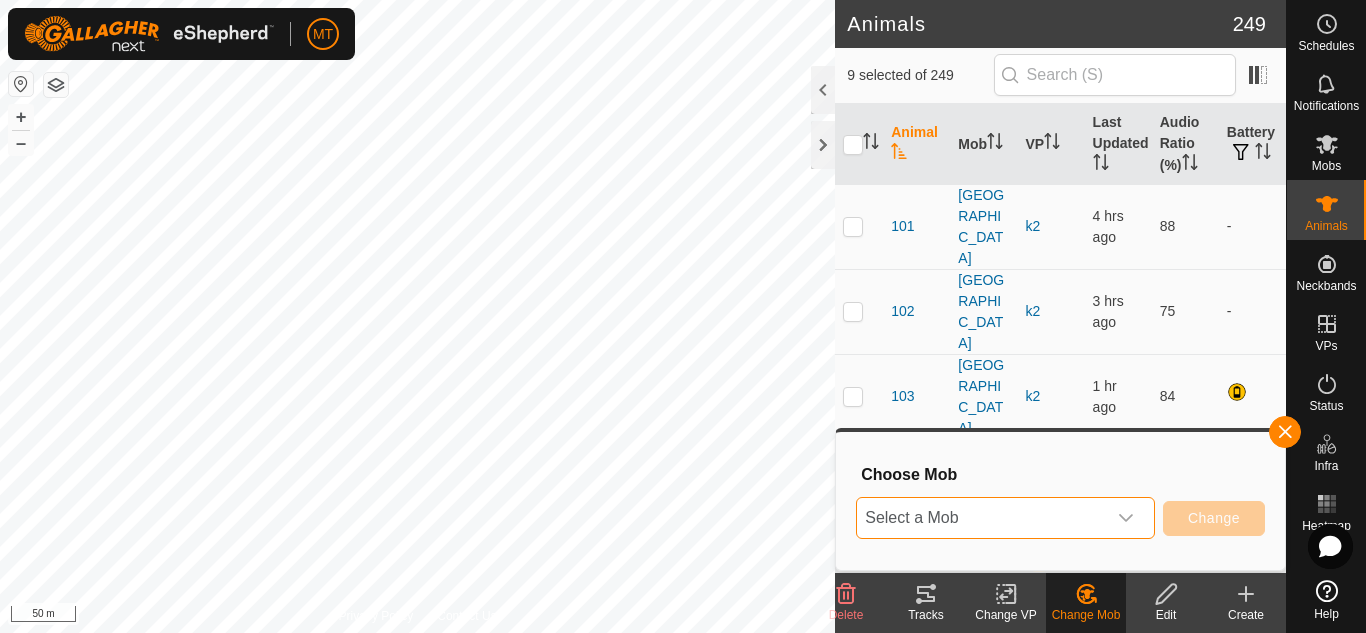 click on "Select a Mob" at bounding box center (981, 518) 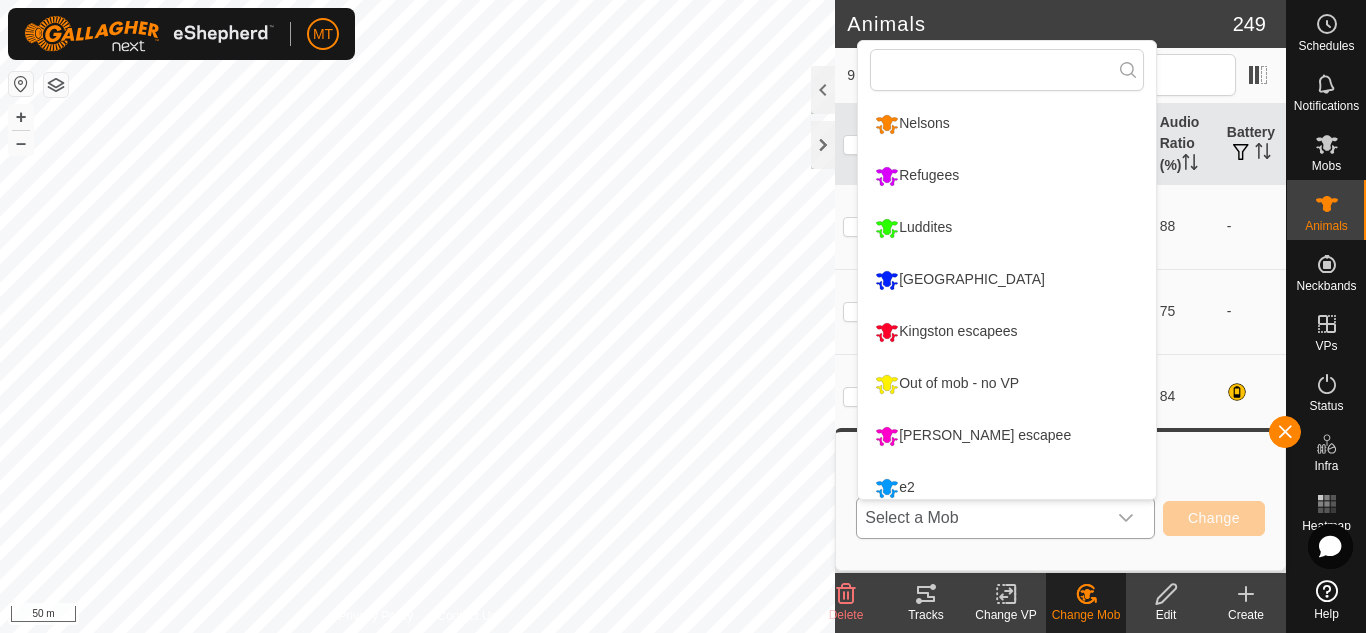 scroll, scrollTop: 14, scrollLeft: 0, axis: vertical 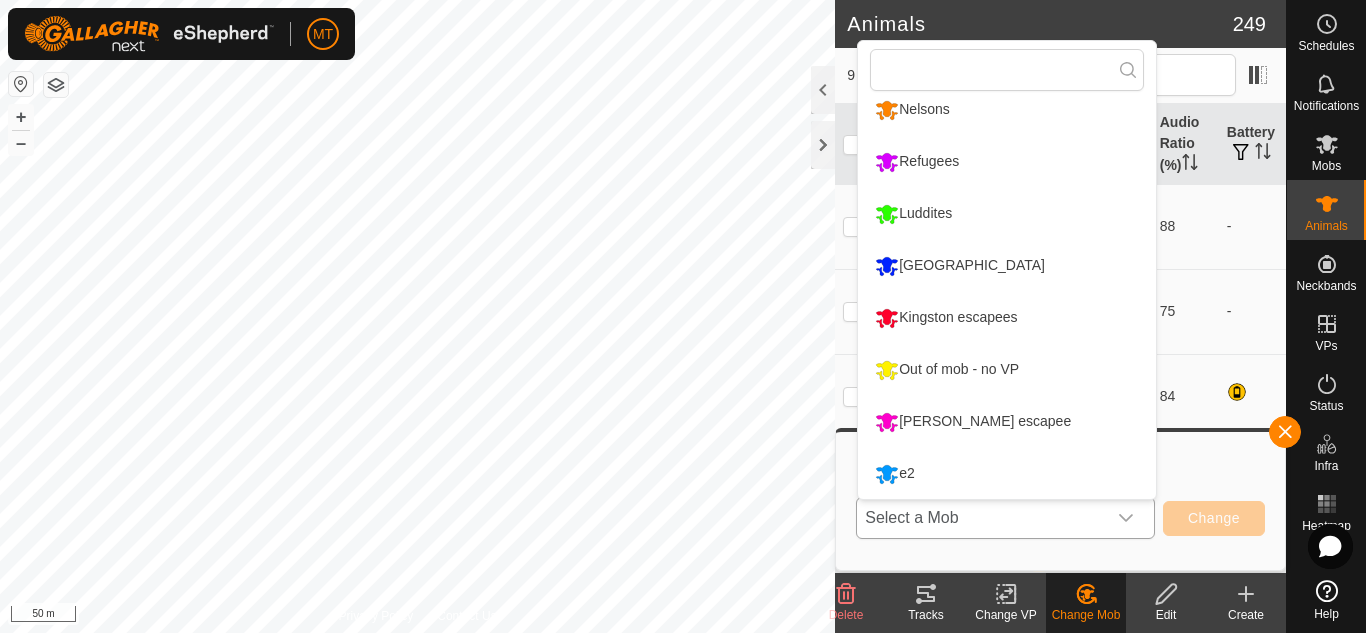 click on "[PERSON_NAME] escapee" at bounding box center [1007, 422] 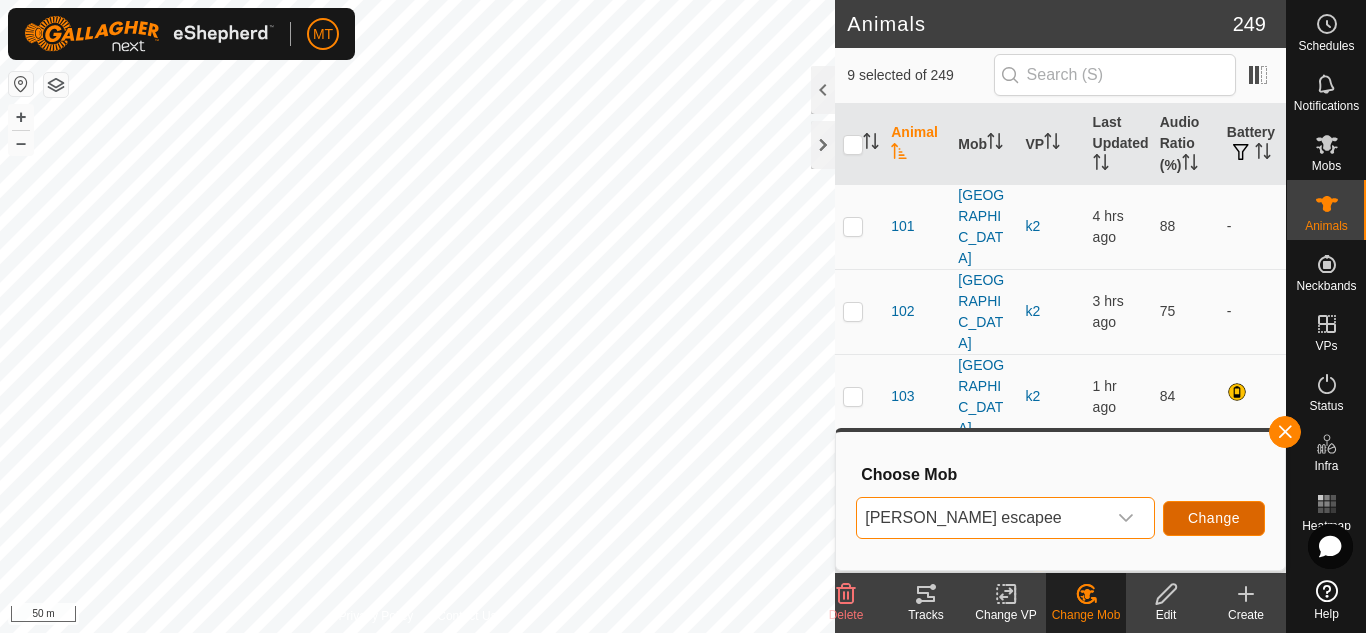 click on "Change" at bounding box center (1214, 518) 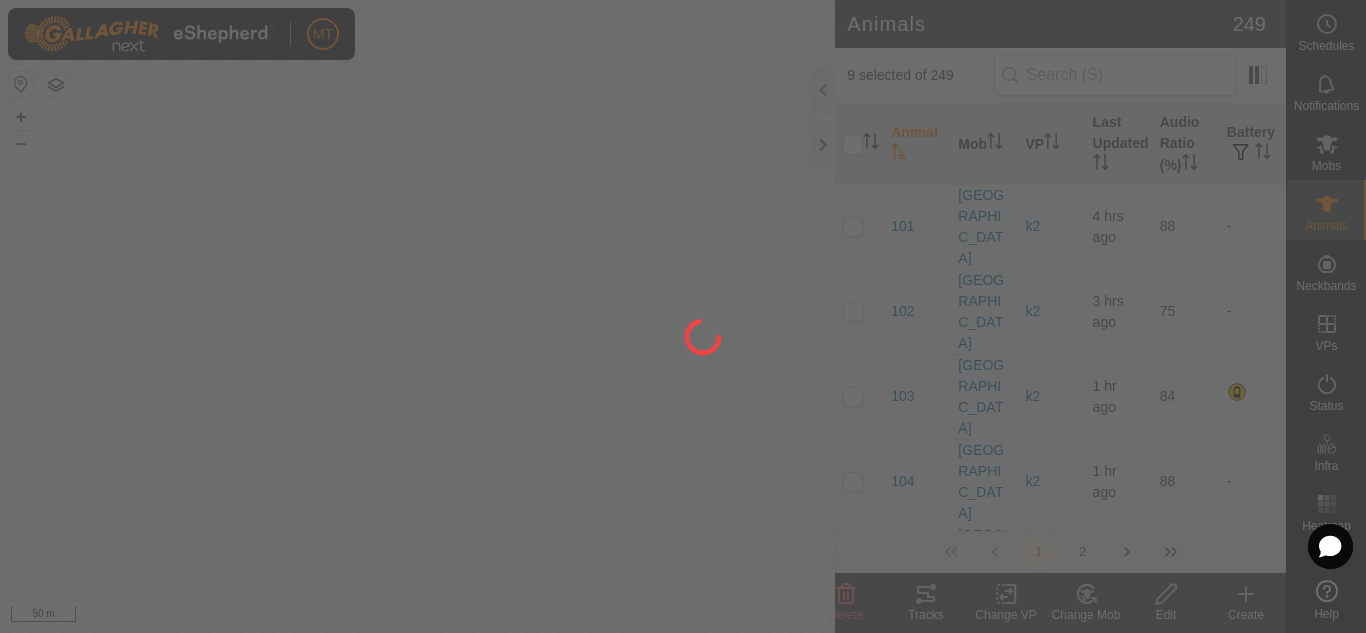 checkbox on "false" 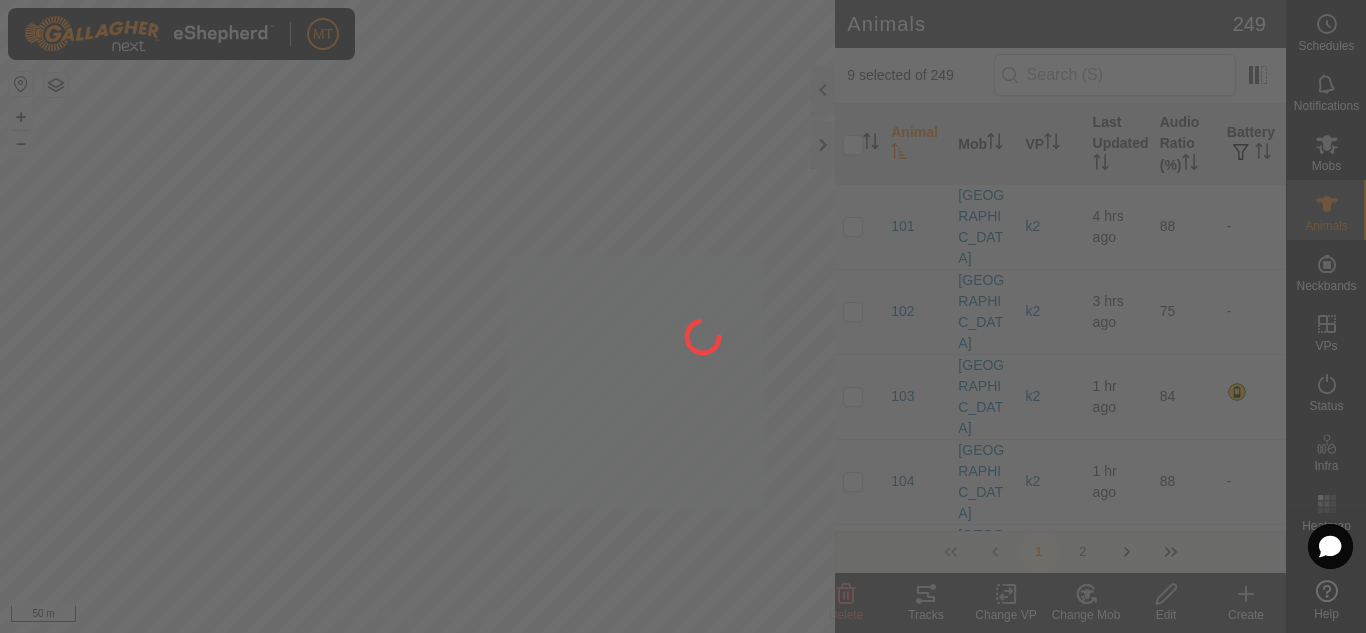 checkbox on "false" 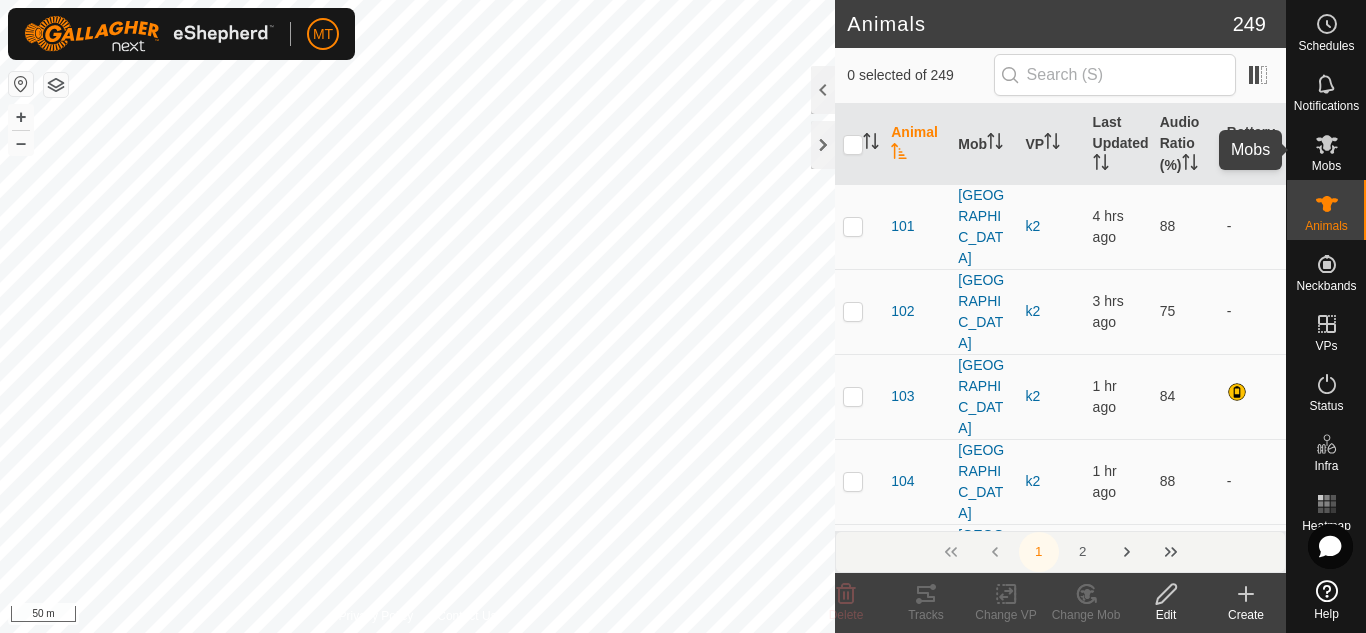 click at bounding box center [1327, 144] 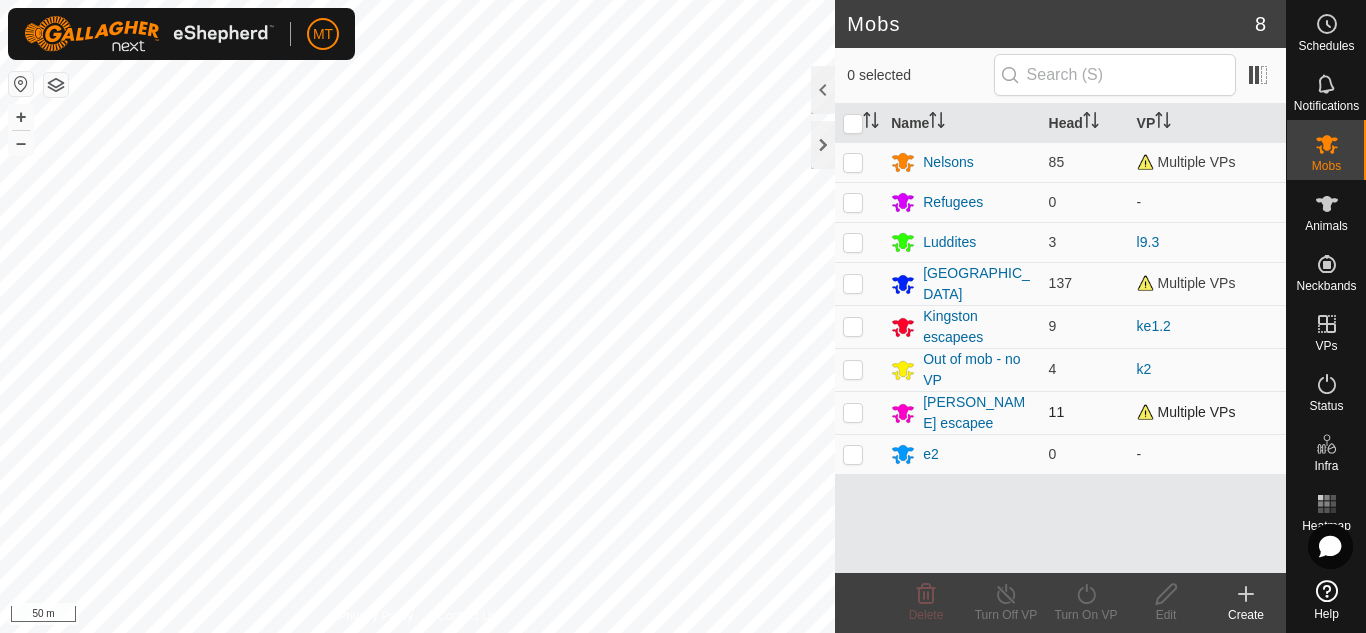 click at bounding box center (853, 412) 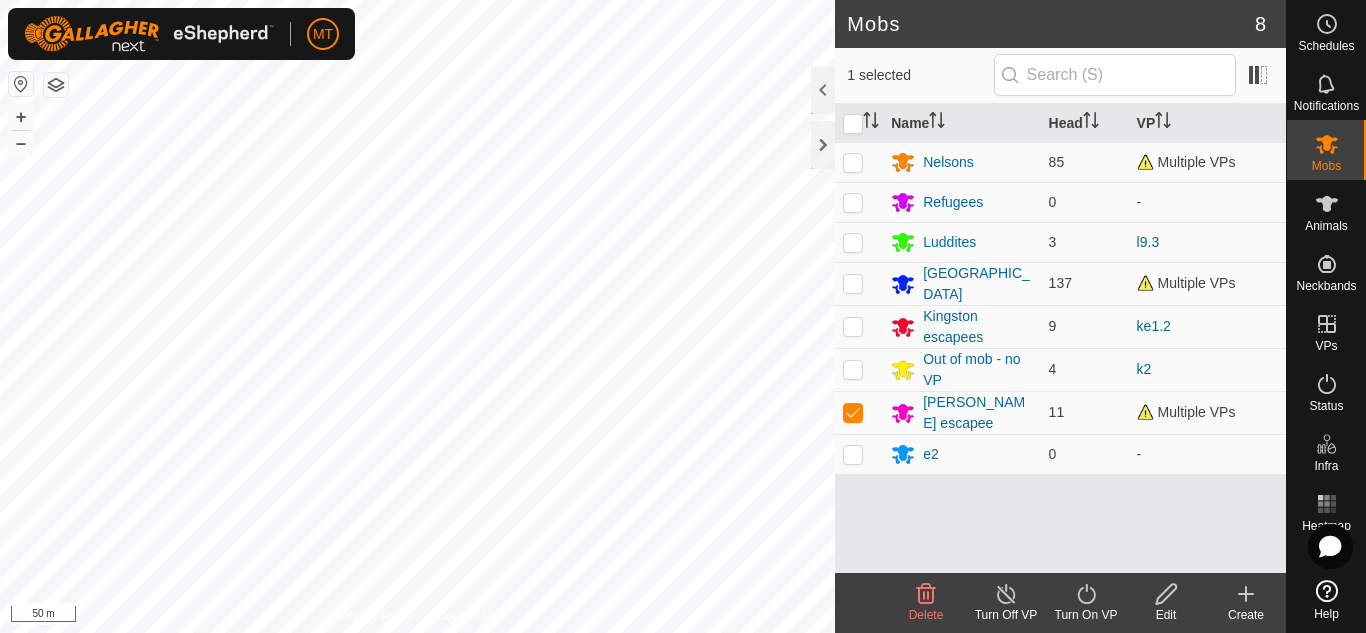 click 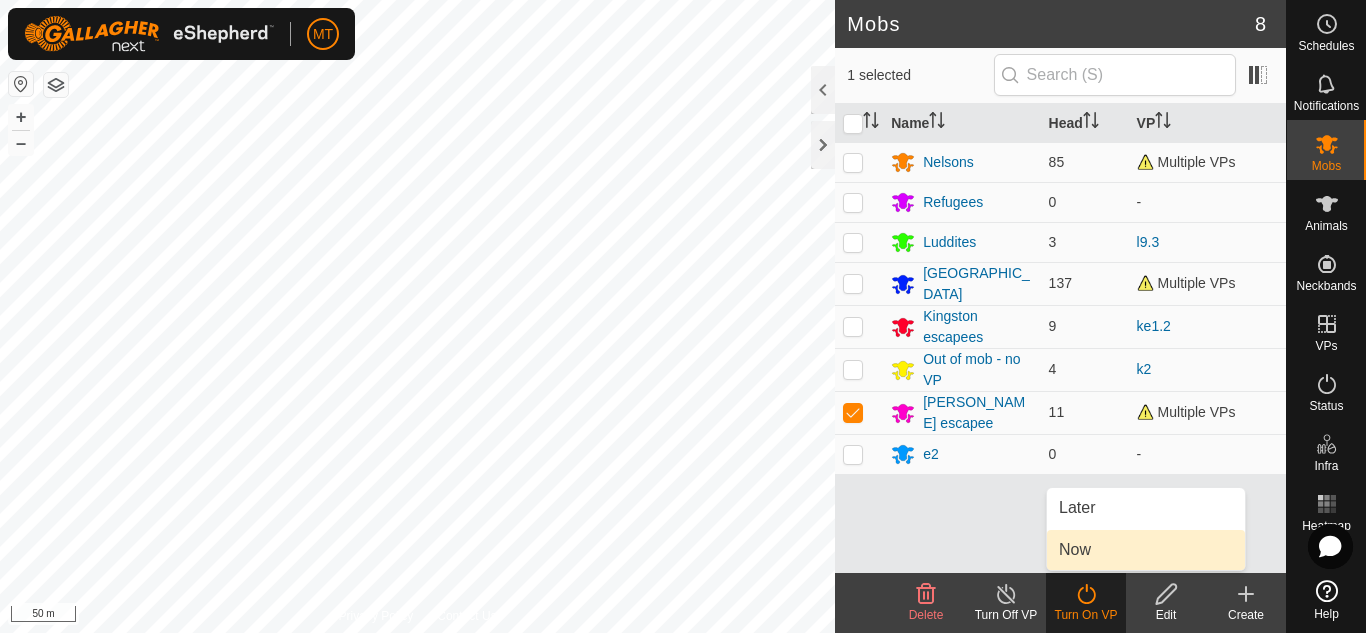 click on "Now" at bounding box center (1146, 550) 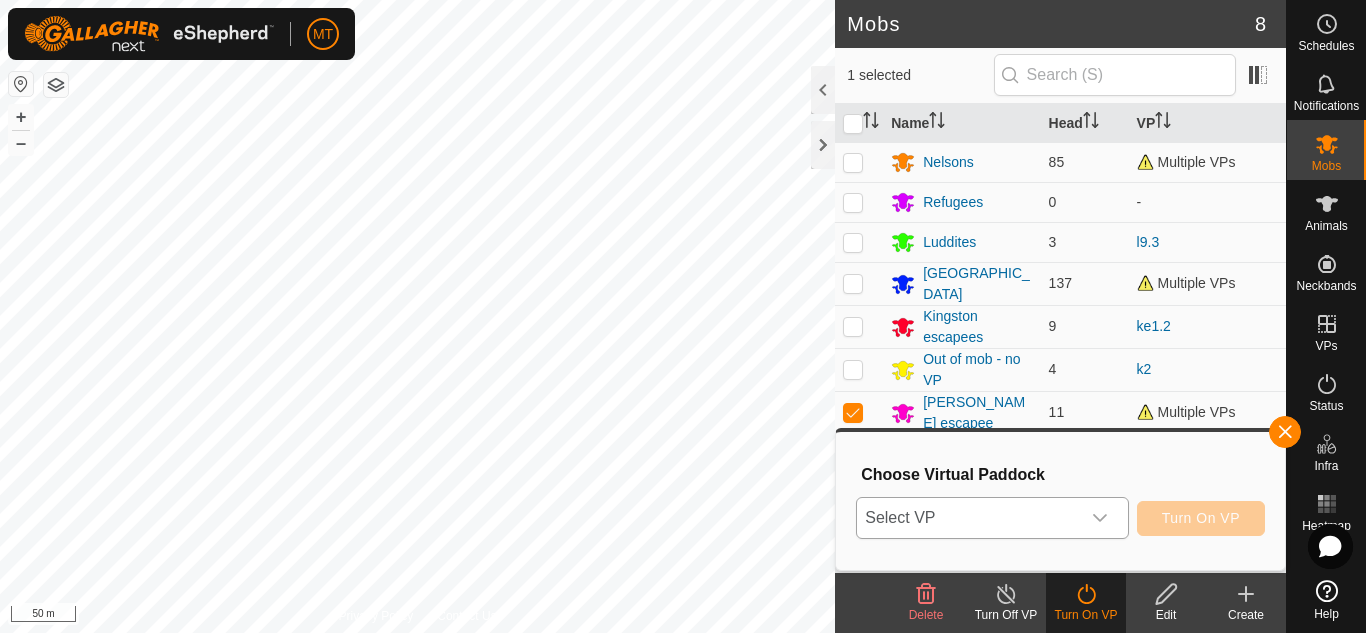 click on "Select VP" at bounding box center [968, 518] 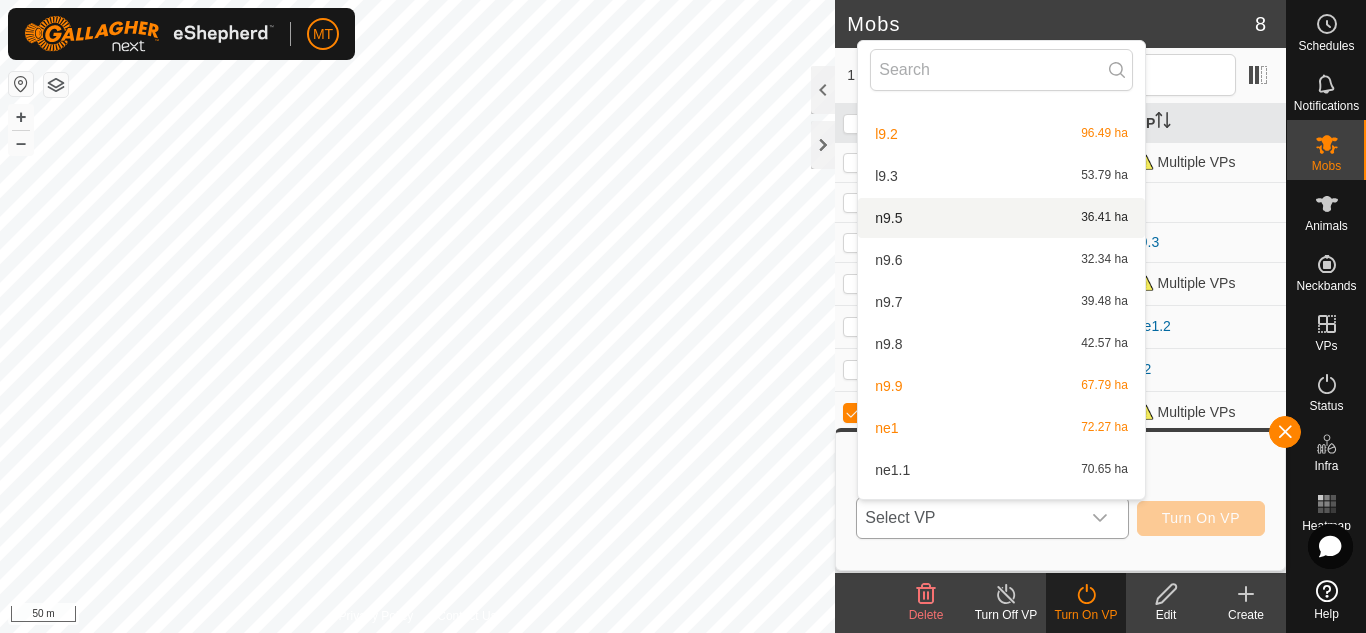 scroll, scrollTop: 709, scrollLeft: 0, axis: vertical 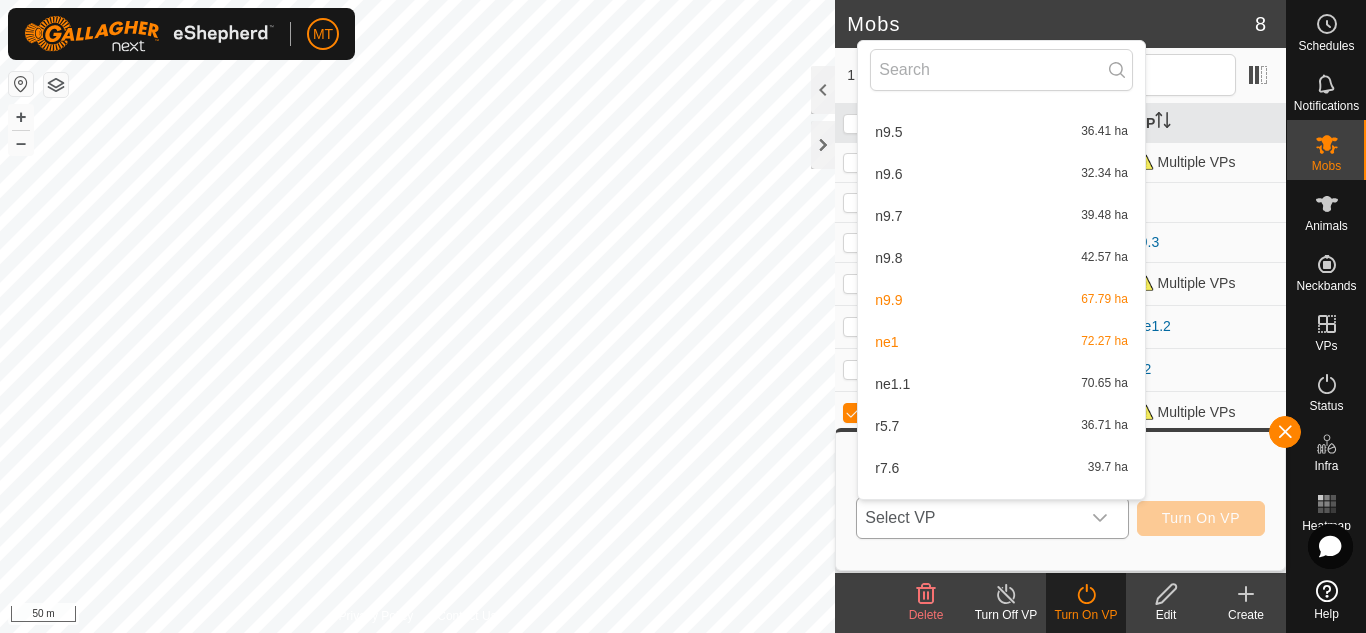 click on "ne1.1  70.65 ha" at bounding box center (1001, 384) 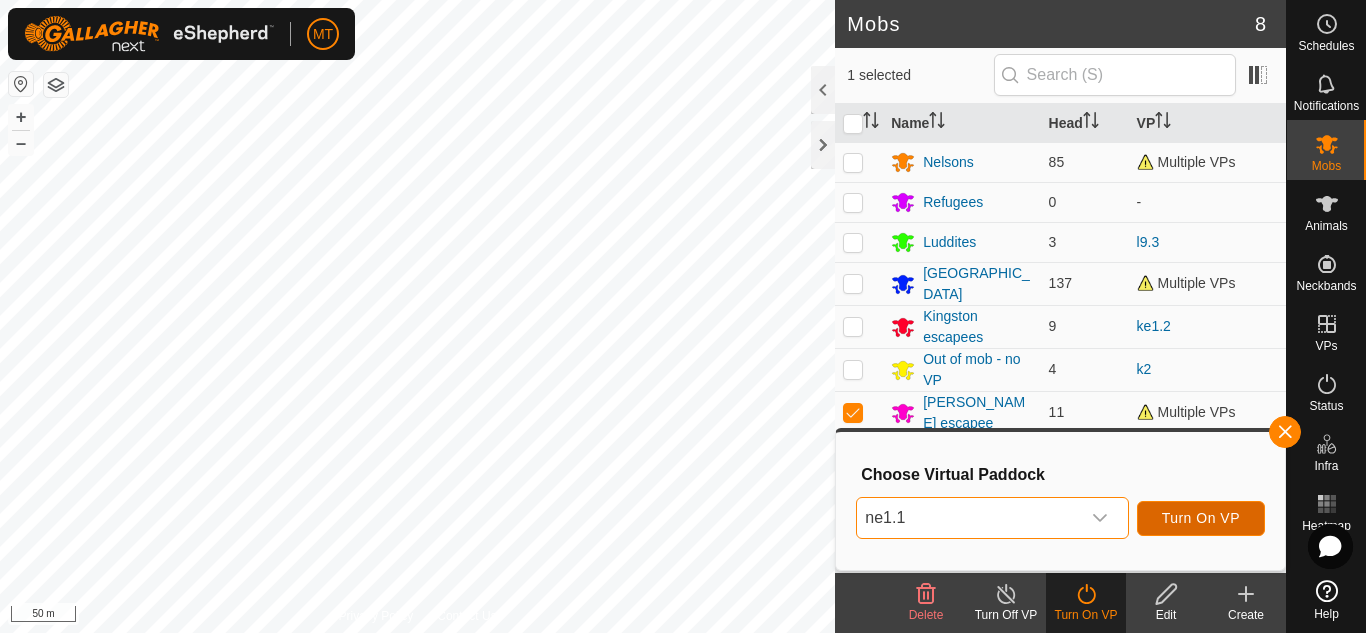 click on "Turn On VP" at bounding box center [1201, 518] 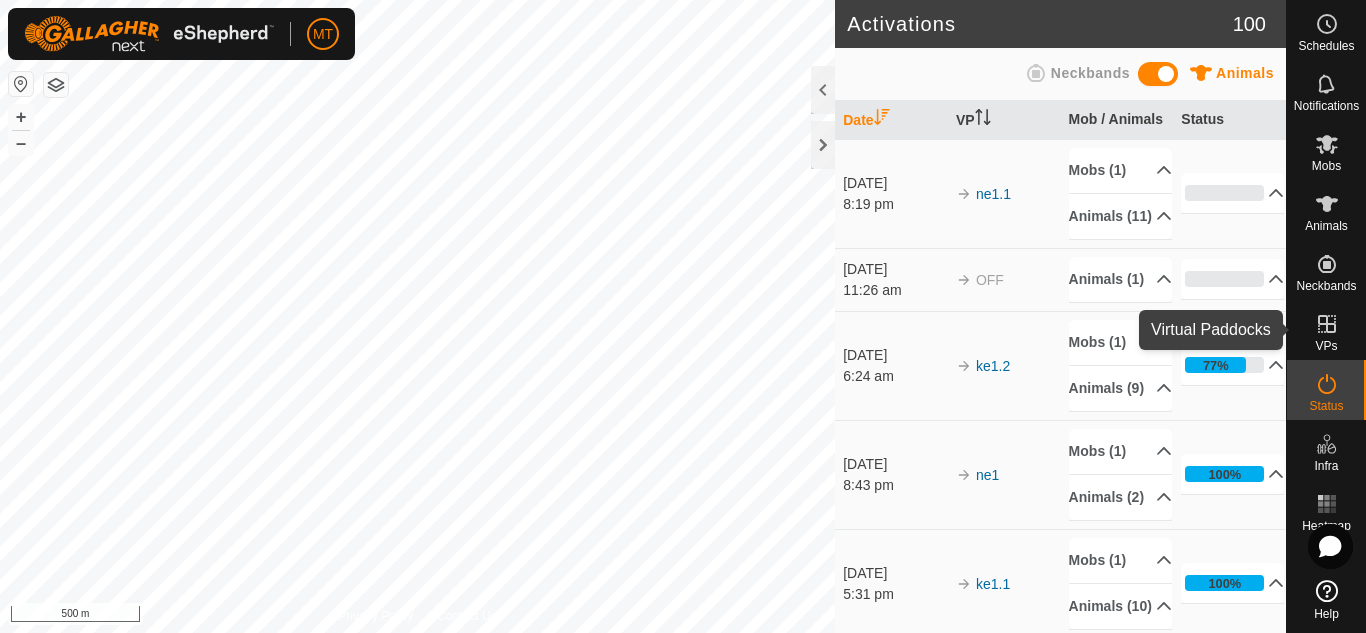 click 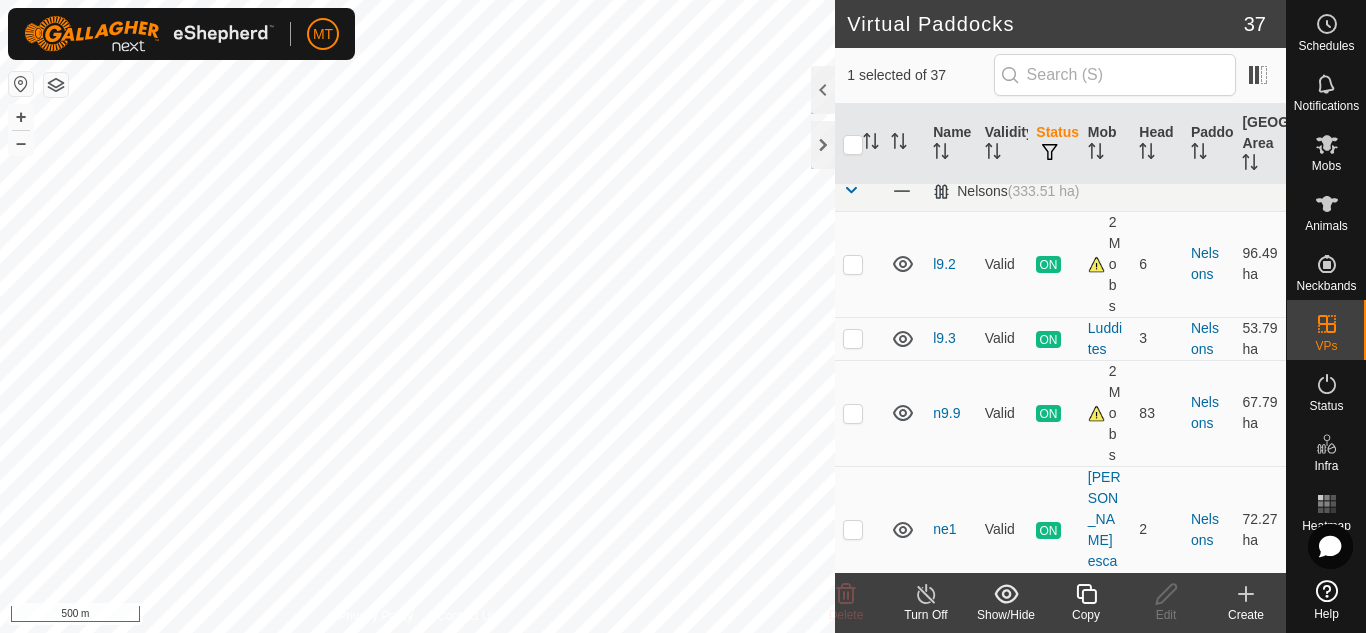 scroll, scrollTop: 805, scrollLeft: 0, axis: vertical 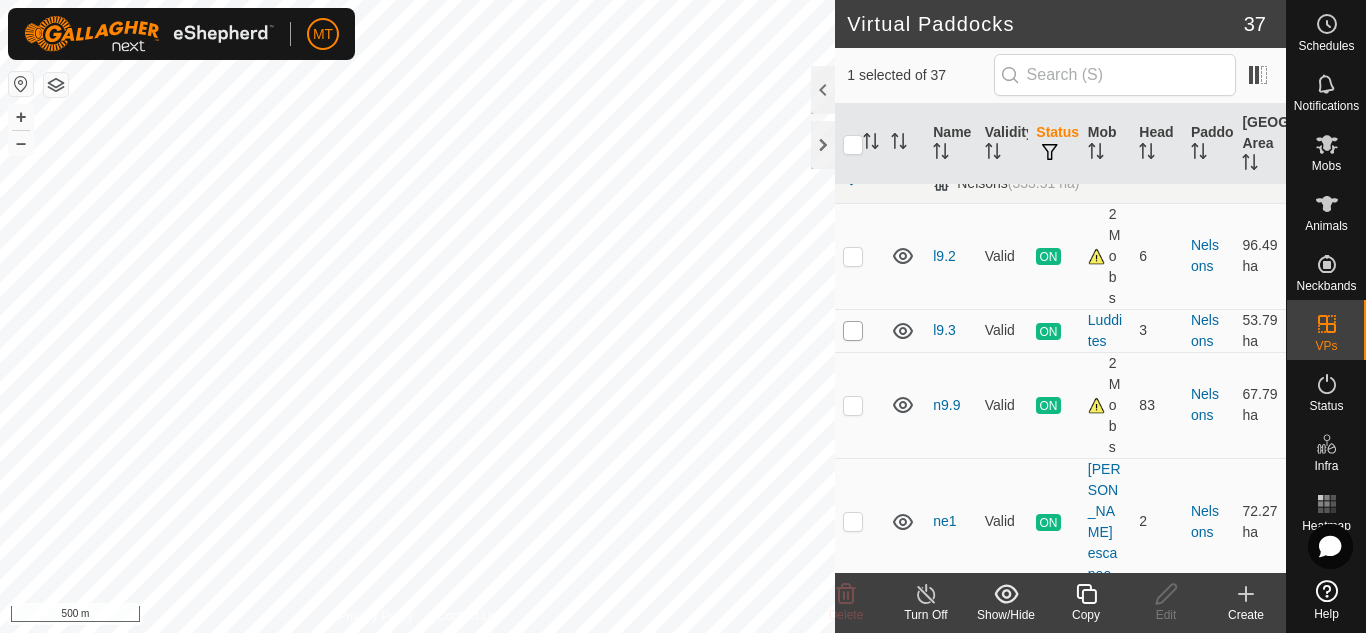 click at bounding box center (853, 331) 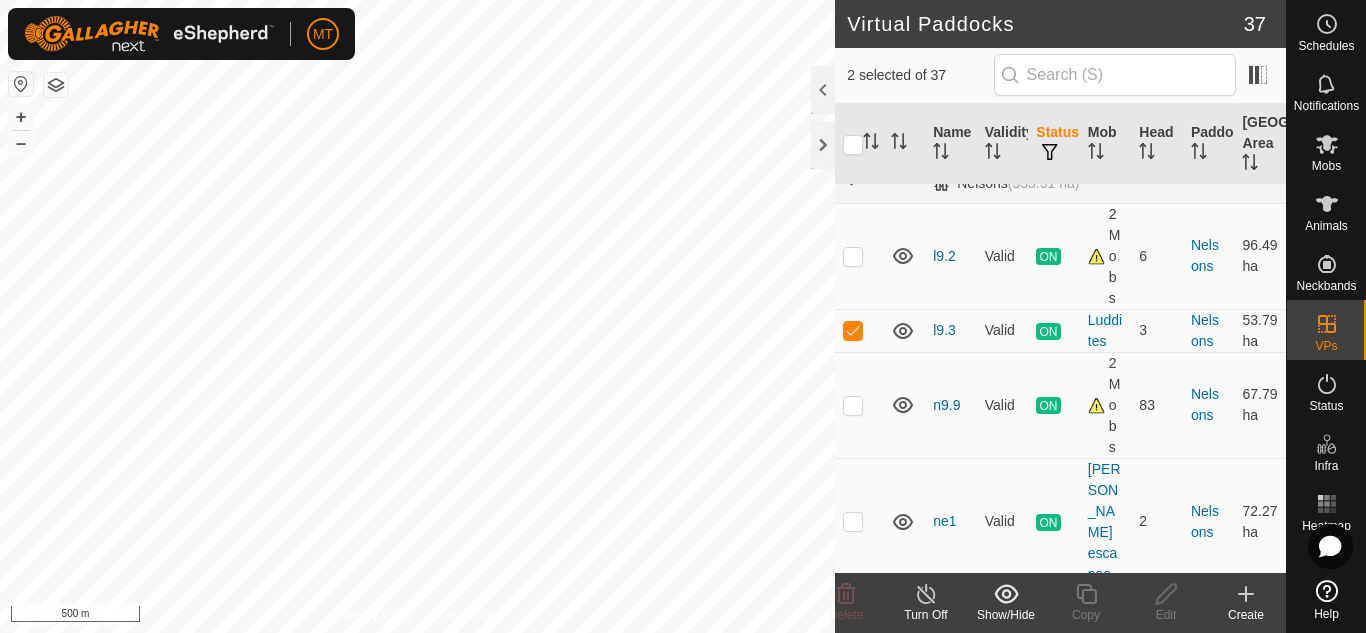 click at bounding box center [853, 649] 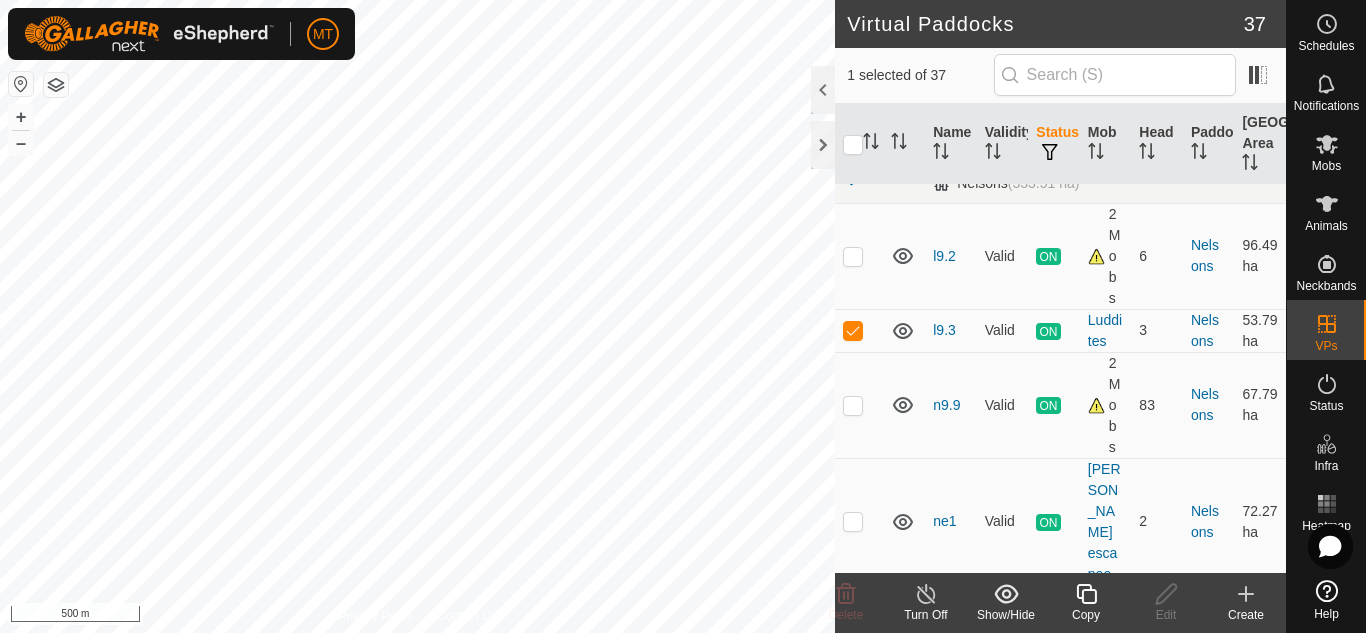 click 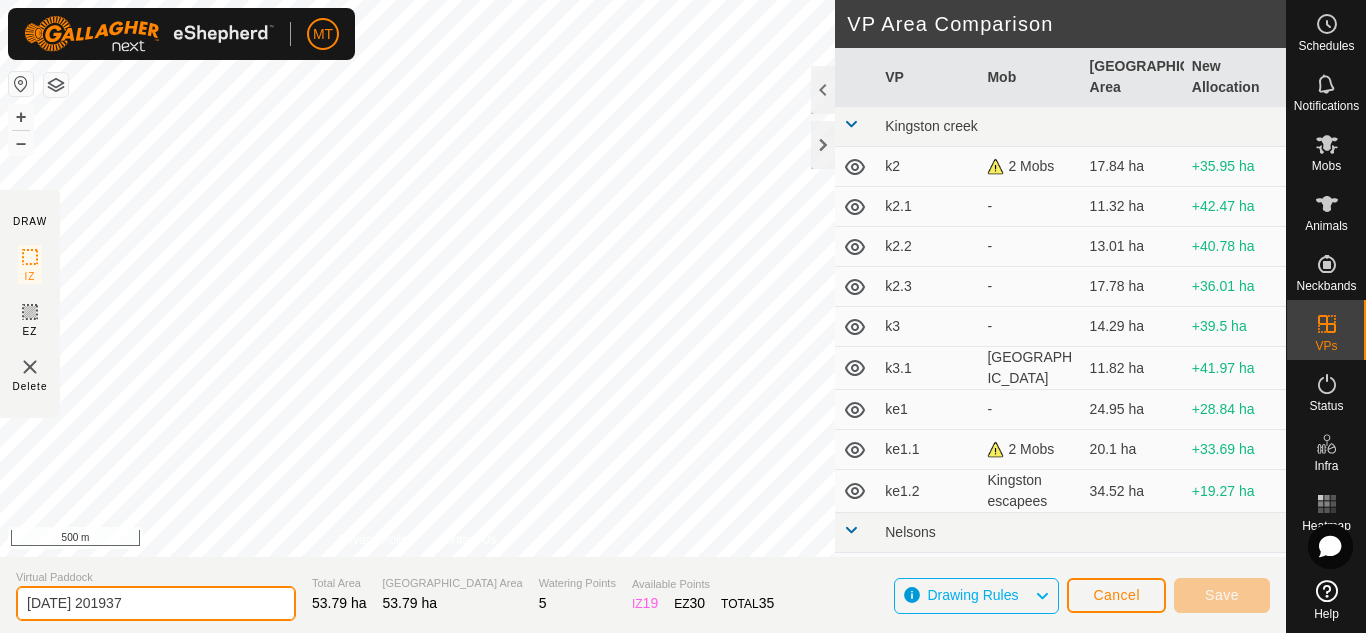 drag, startPoint x: 164, startPoint y: 600, endPoint x: 0, endPoint y: 556, distance: 169.79988 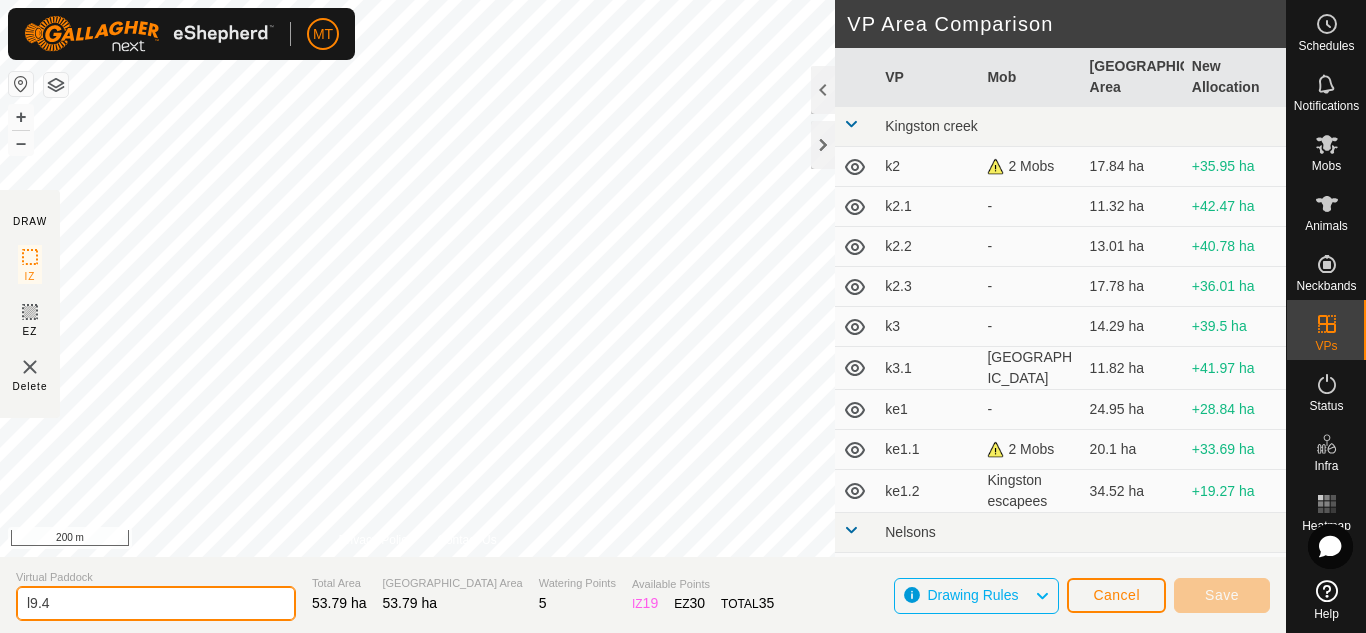 type on "l9.4" 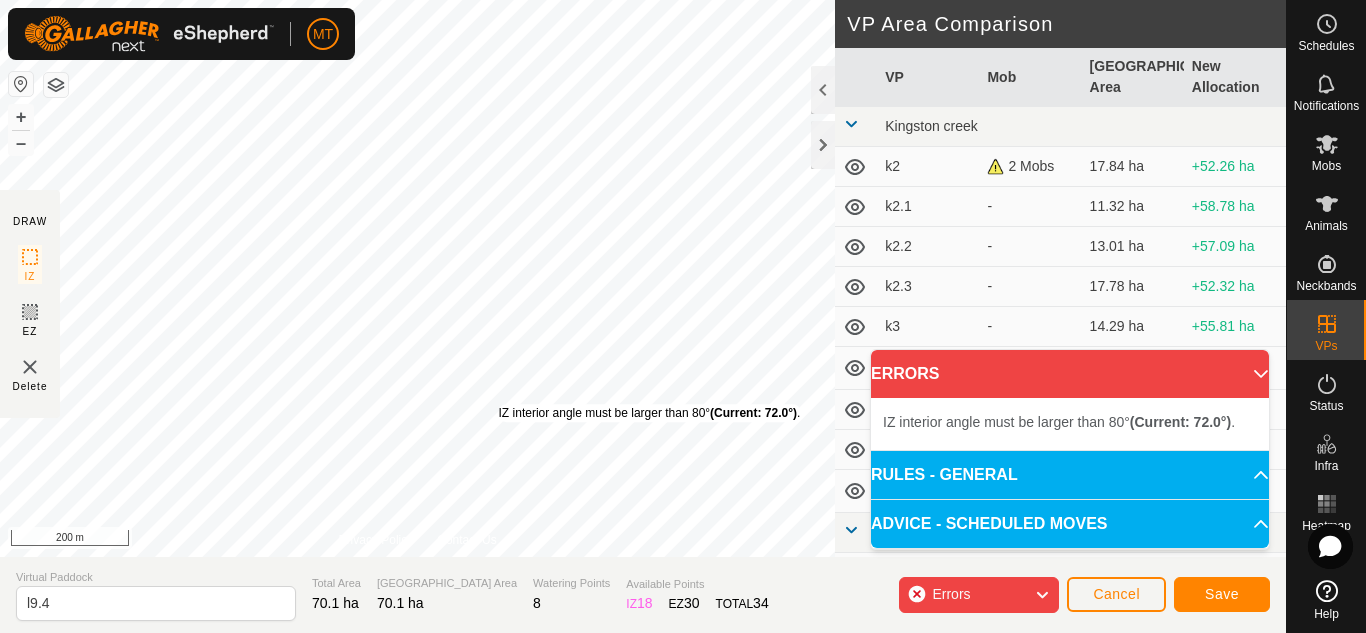 click on "IZ interior angle must be larger than 80°  (Current: 72.0°) ." at bounding box center [650, 413] 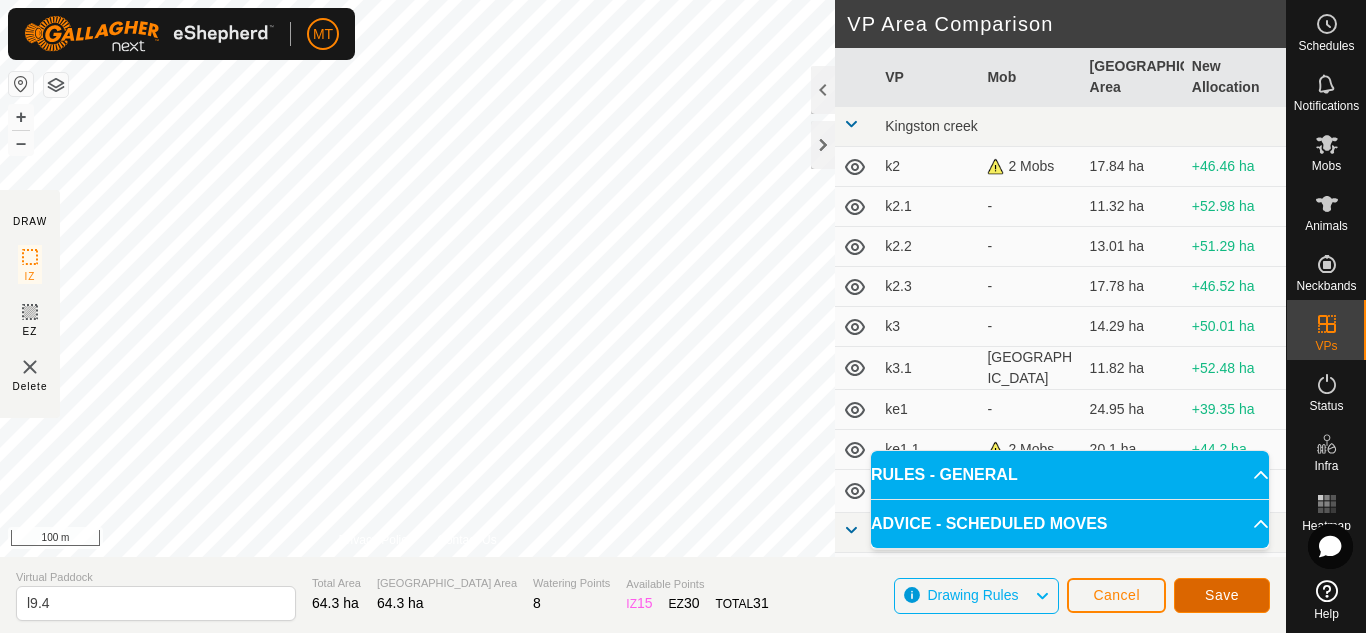 click on "Save" 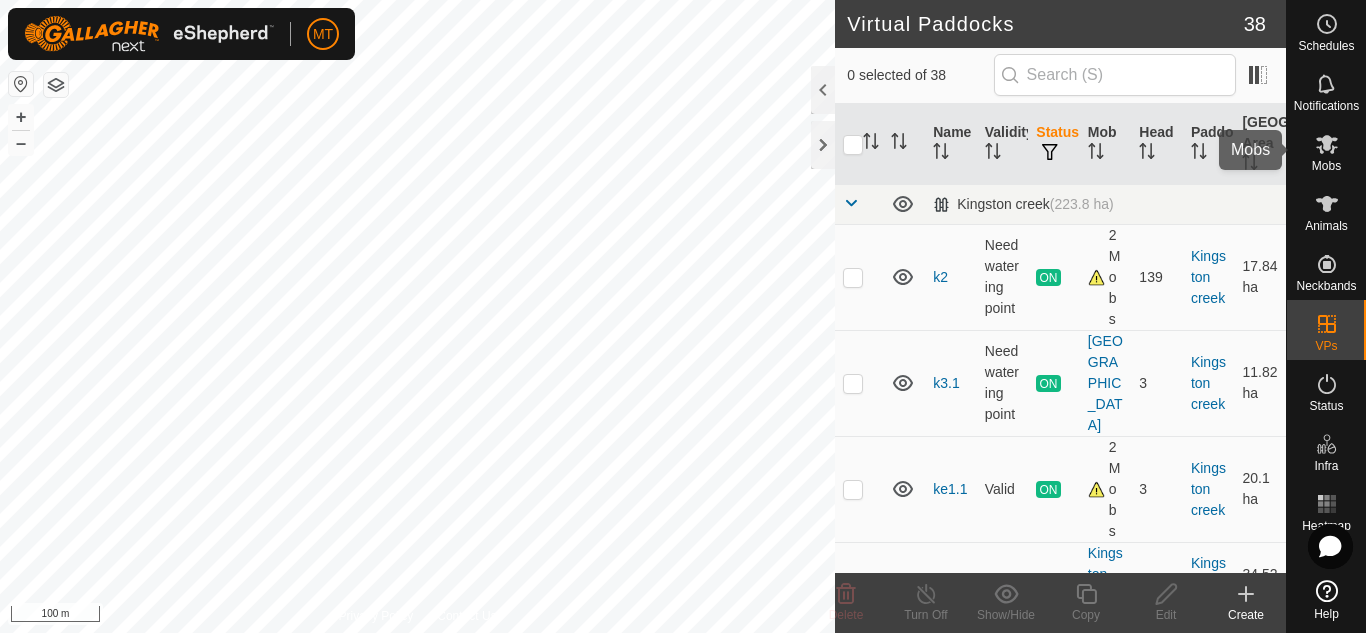 click 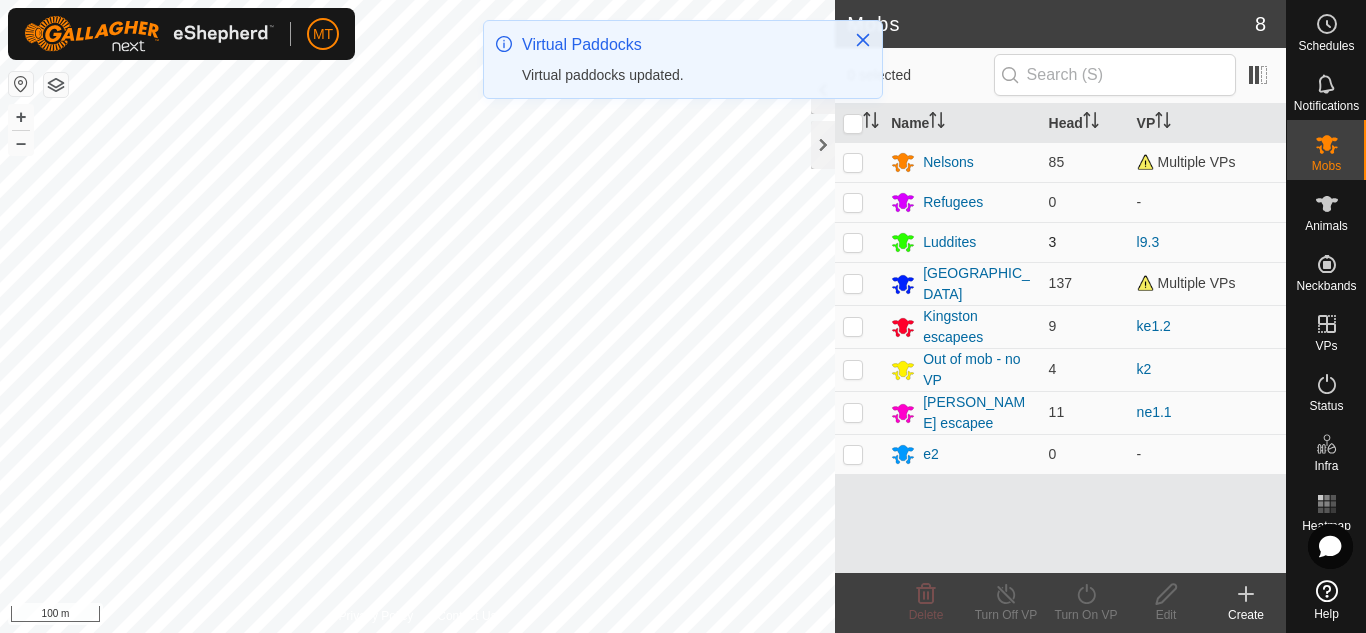 click at bounding box center (853, 242) 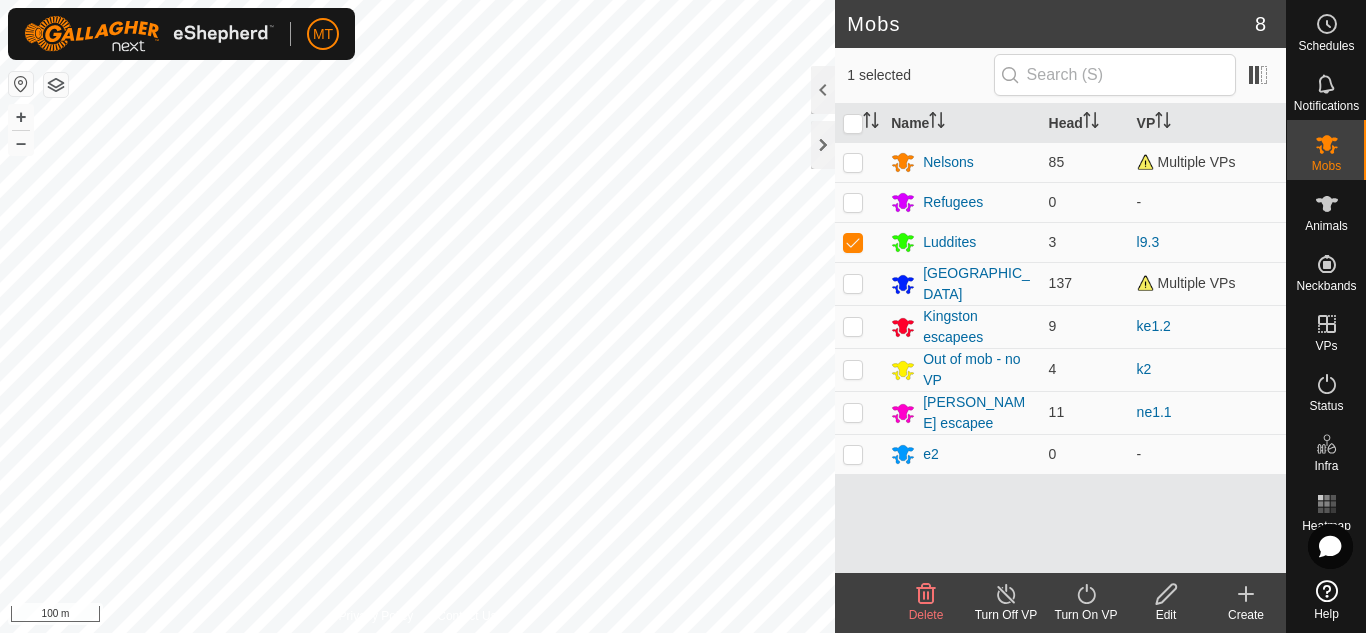click 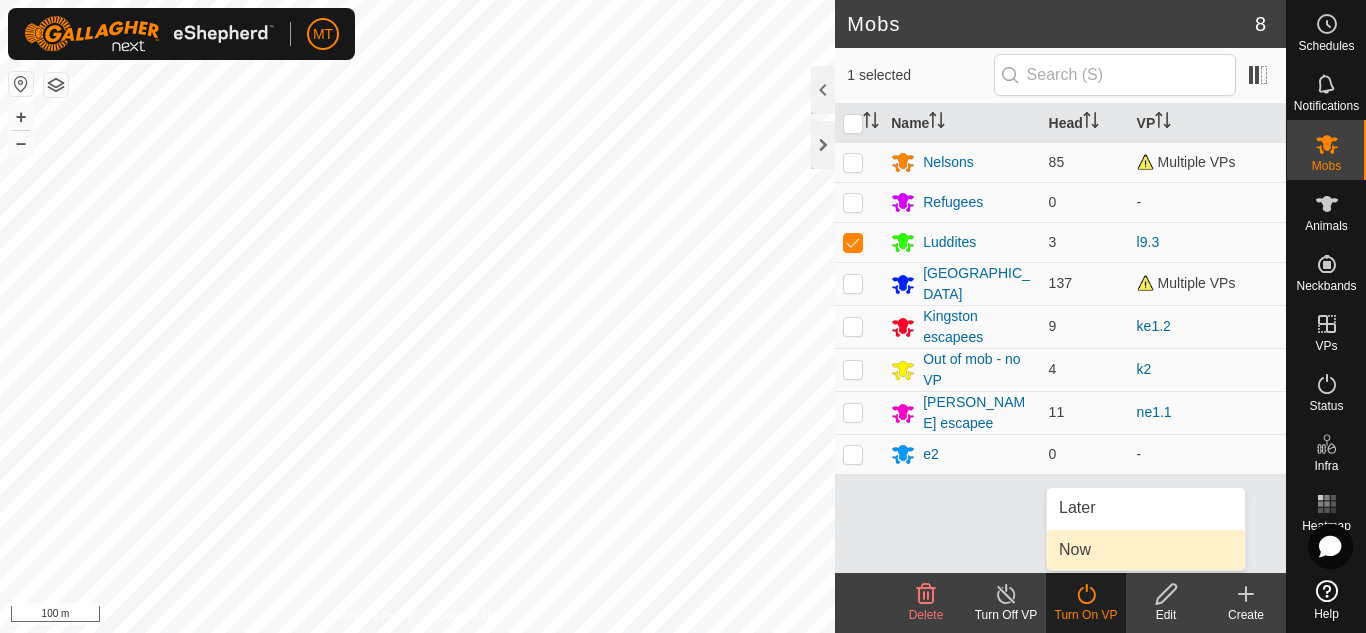 click on "Now" at bounding box center [1146, 550] 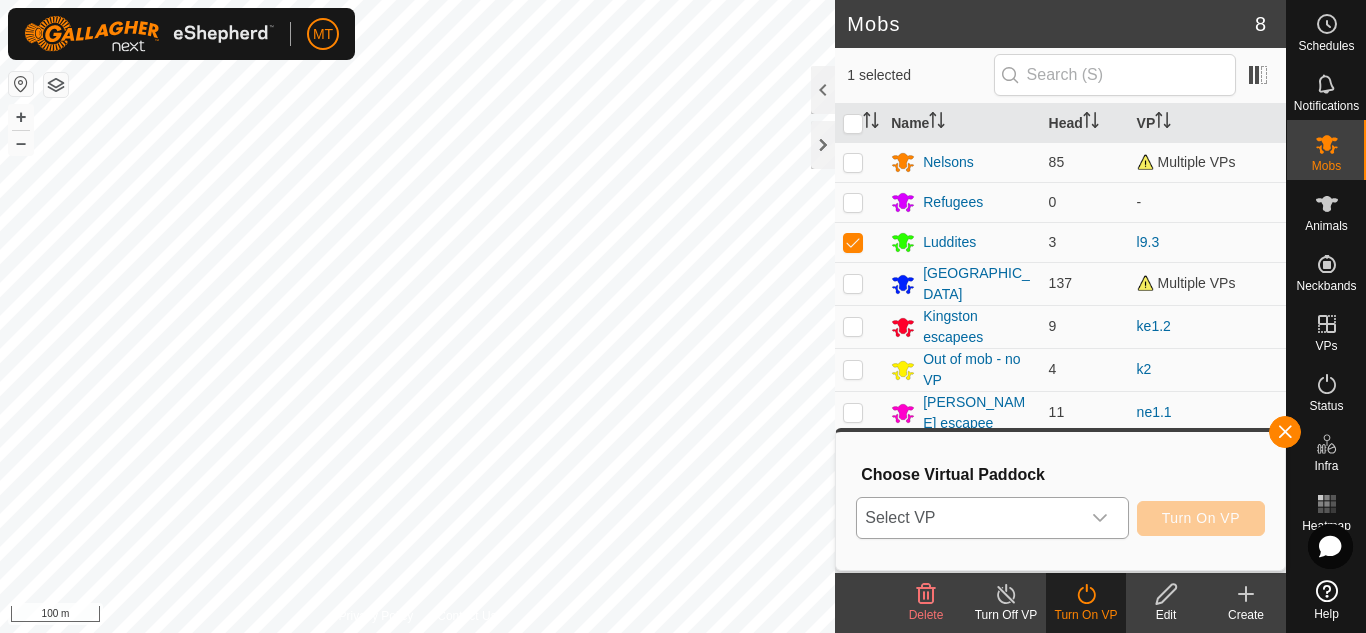 click on "Select VP" at bounding box center (968, 518) 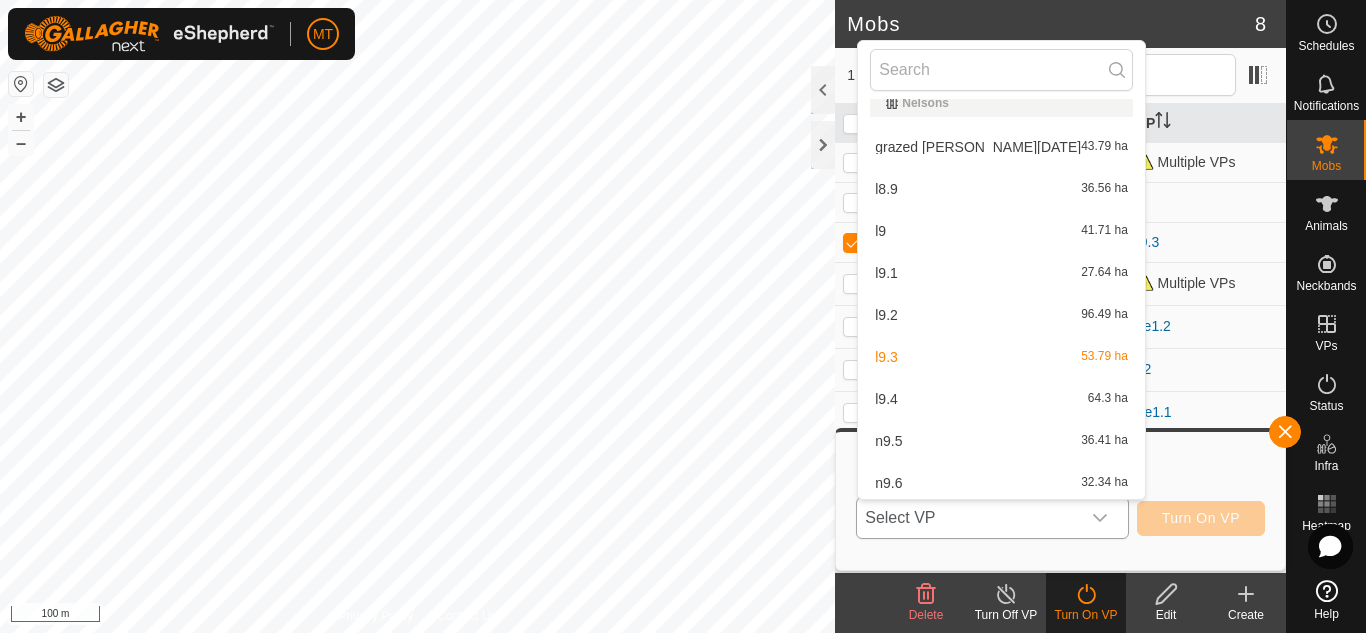 scroll, scrollTop: 453, scrollLeft: 0, axis: vertical 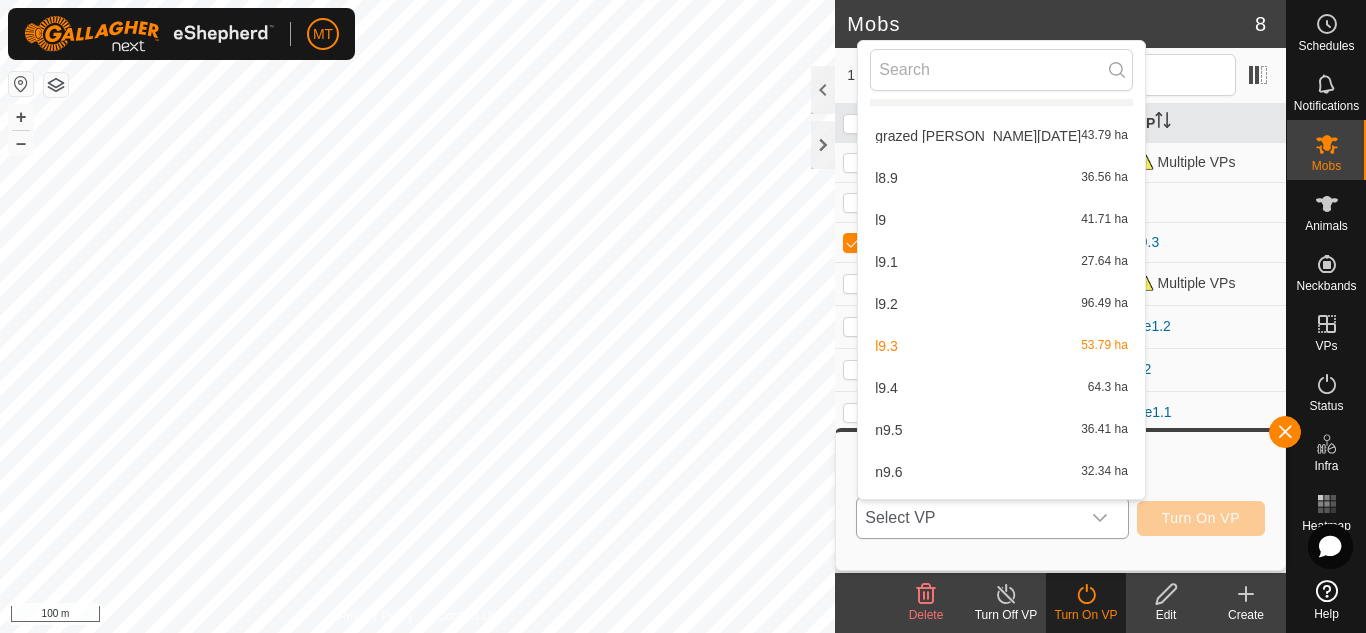 click on "l9.4  64.3 ha" at bounding box center (1001, 388) 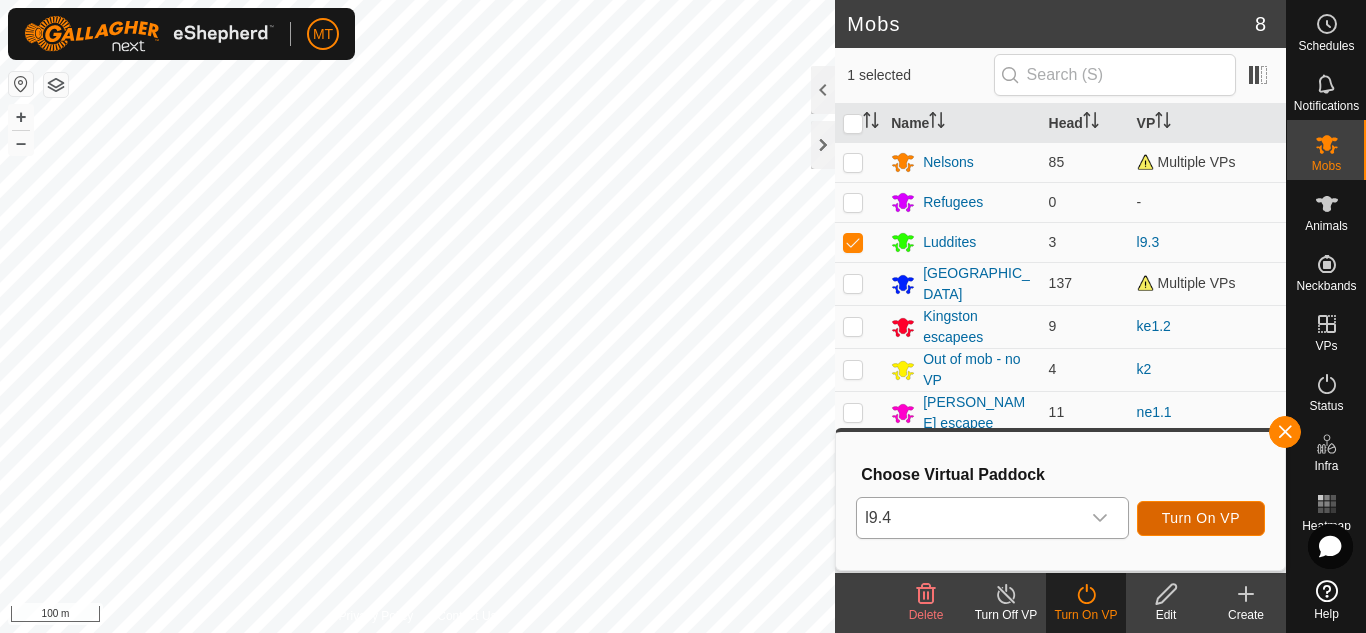click on "Turn On VP" at bounding box center (1201, 518) 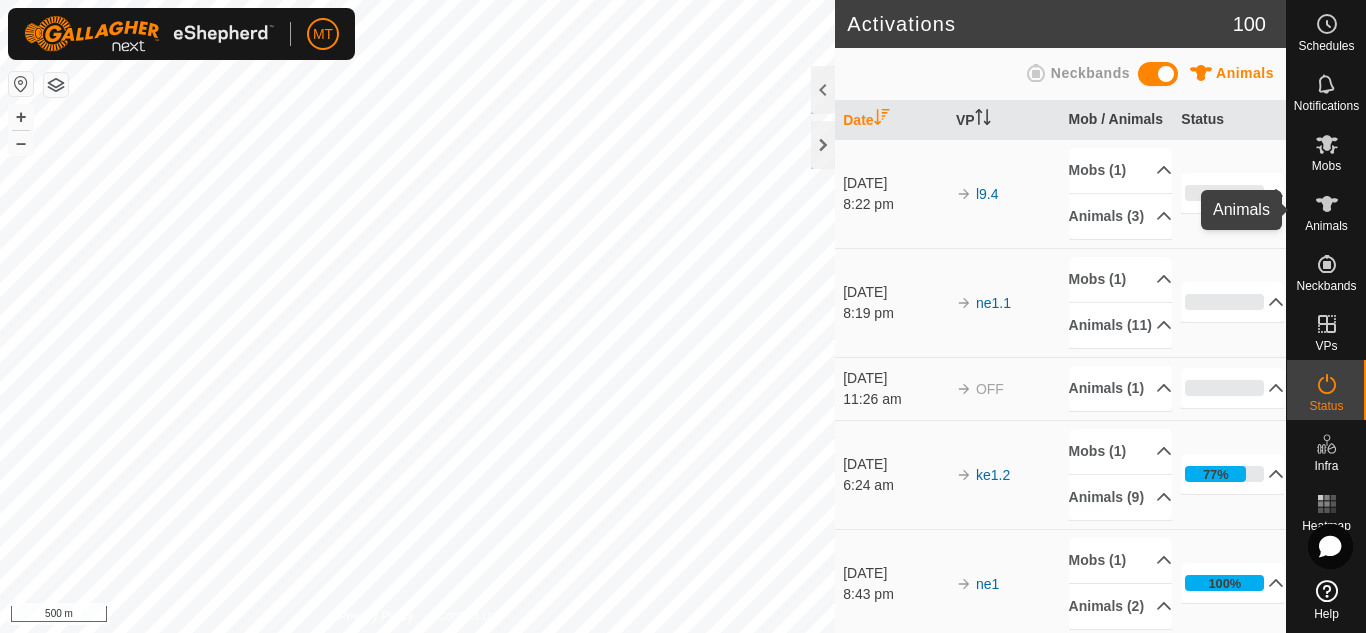 click 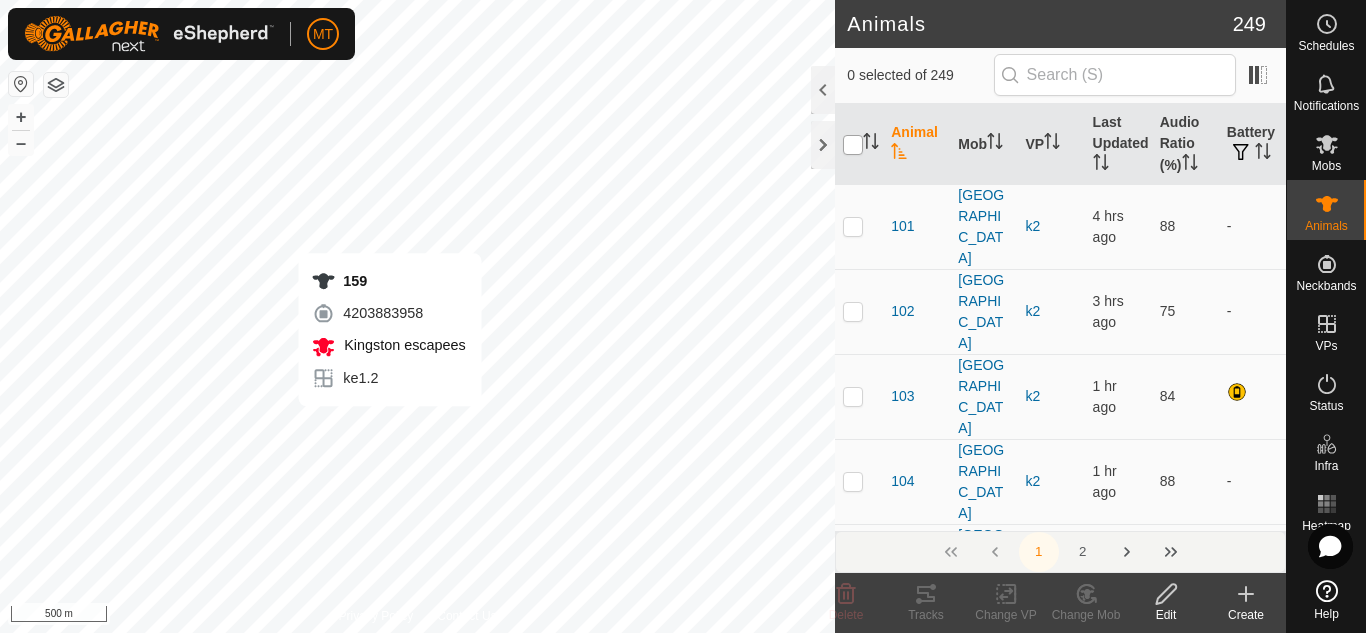 checkbox on "true" 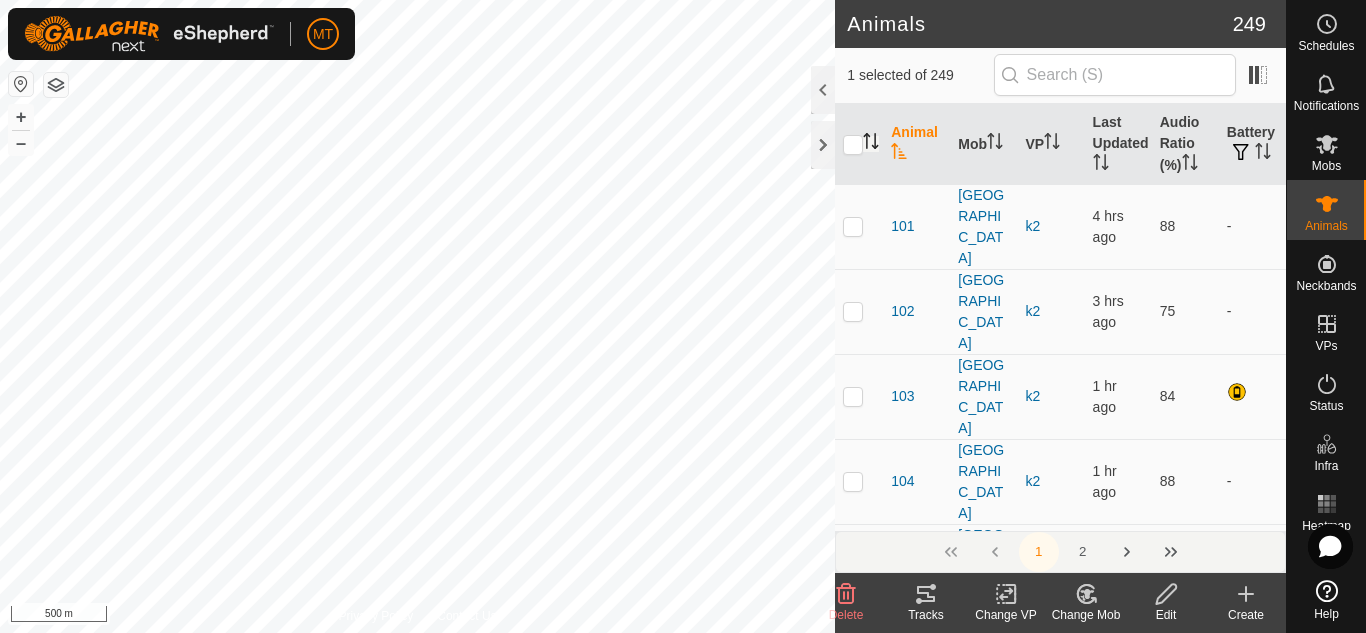 click 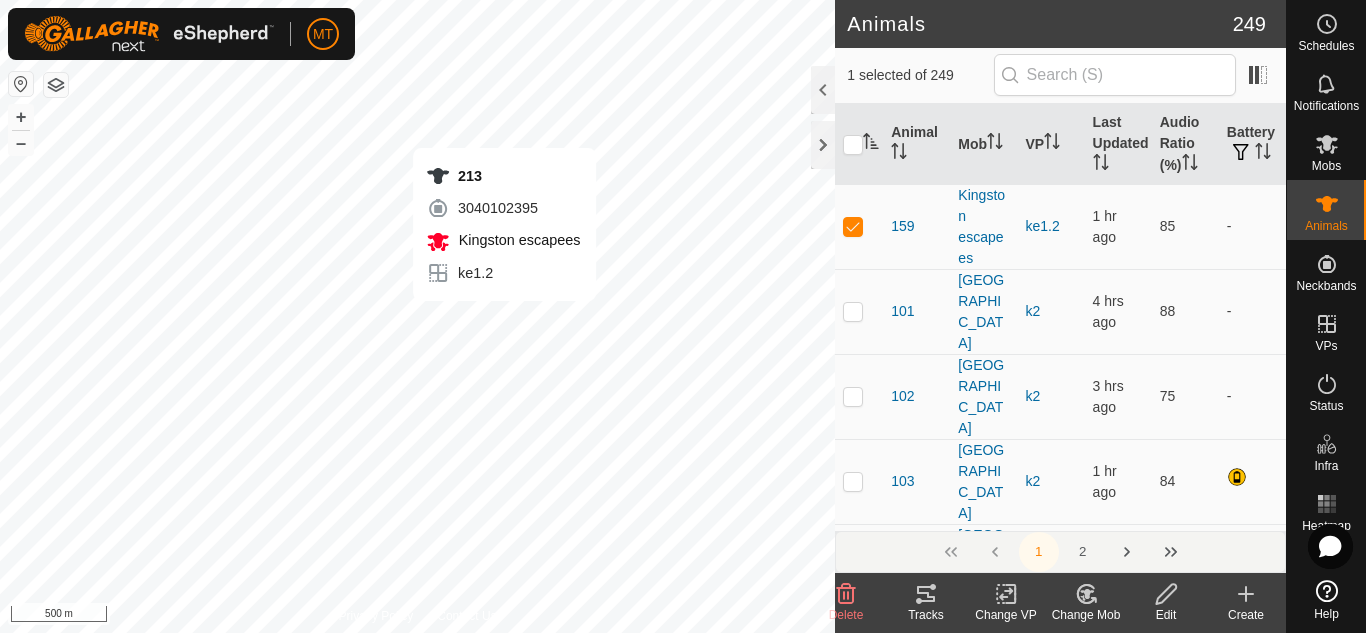 click on "213
3040102395
Kingston escapees
ke1.2 + – ⇧ i 500 m" at bounding box center [417, 316] 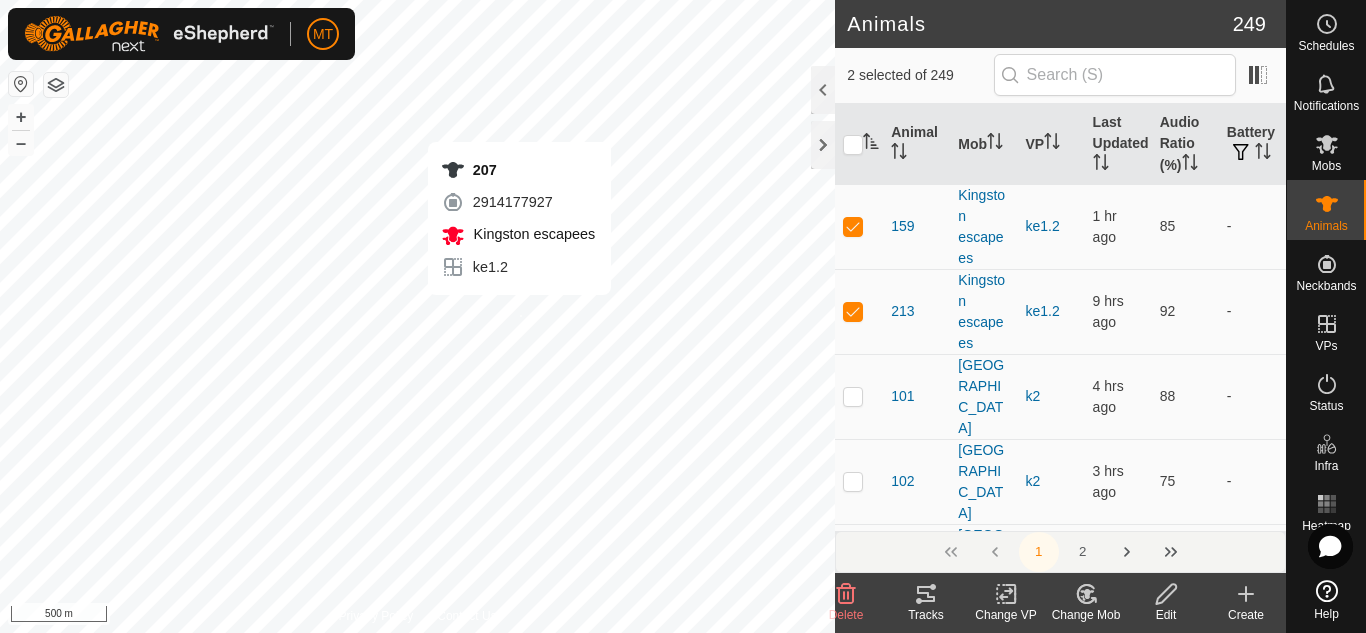 click on "207
2914177927
Kingston escapees
ke1.2 + – ⇧ i 500 m" at bounding box center [417, 316] 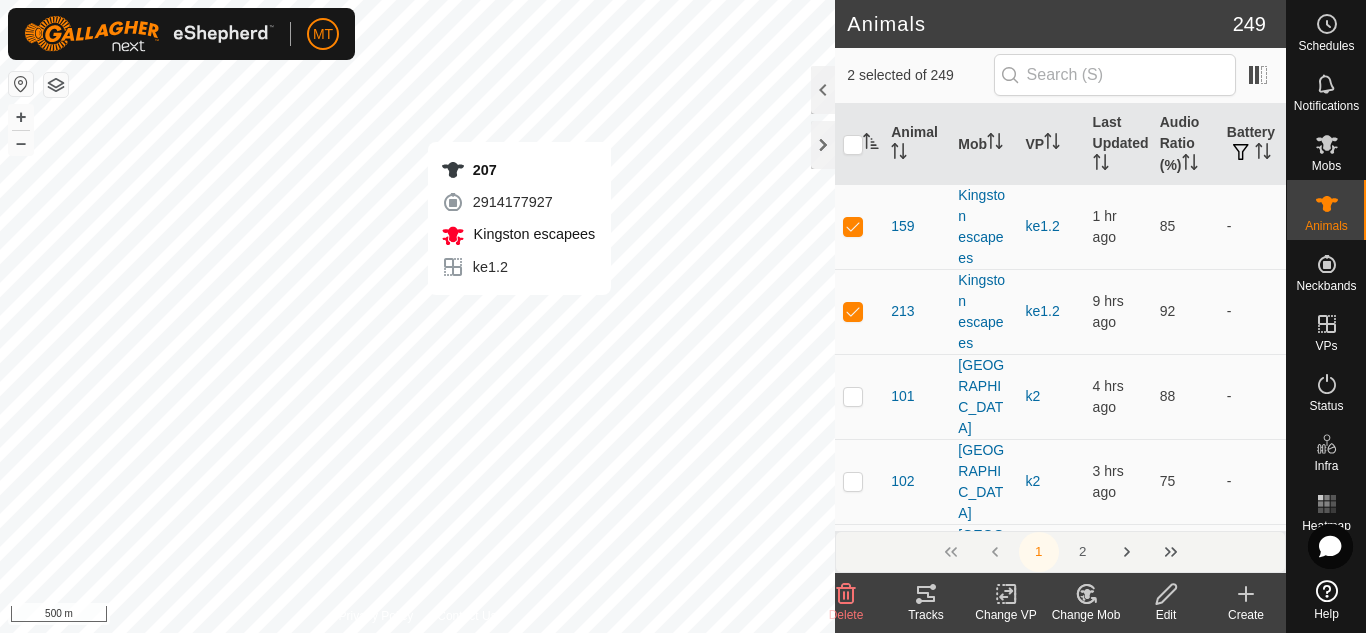 checkbox on "true" 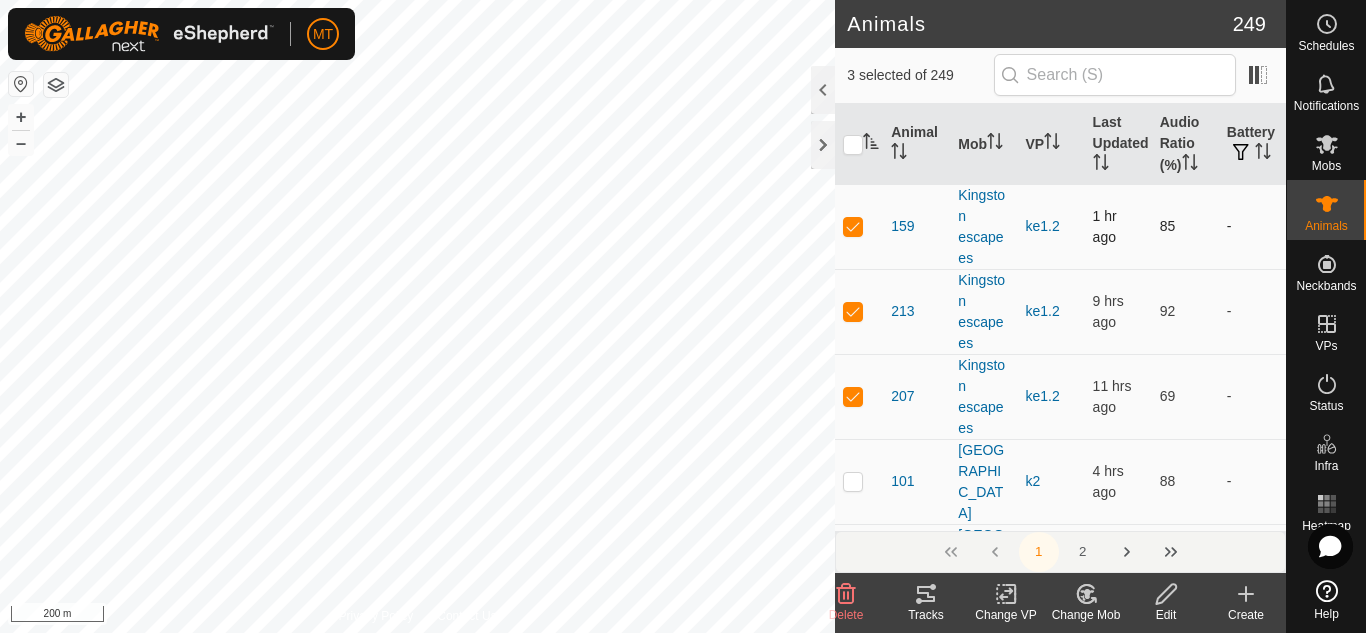 click at bounding box center [853, 226] 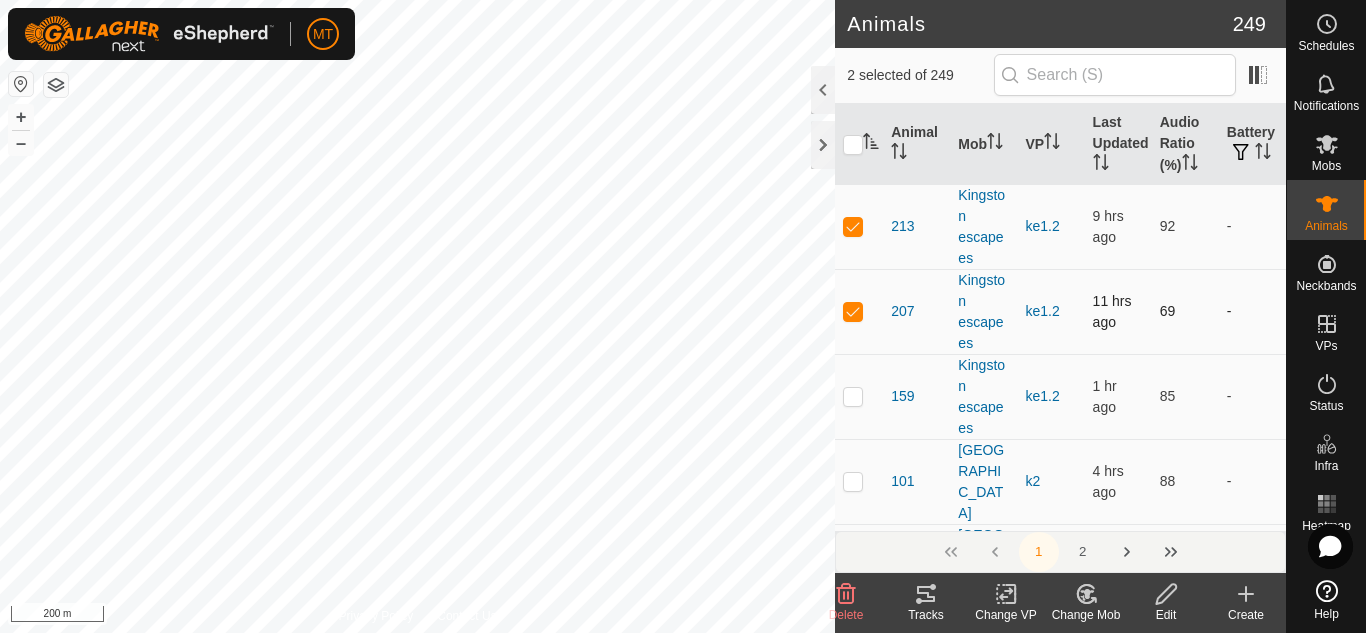 click at bounding box center [853, 311] 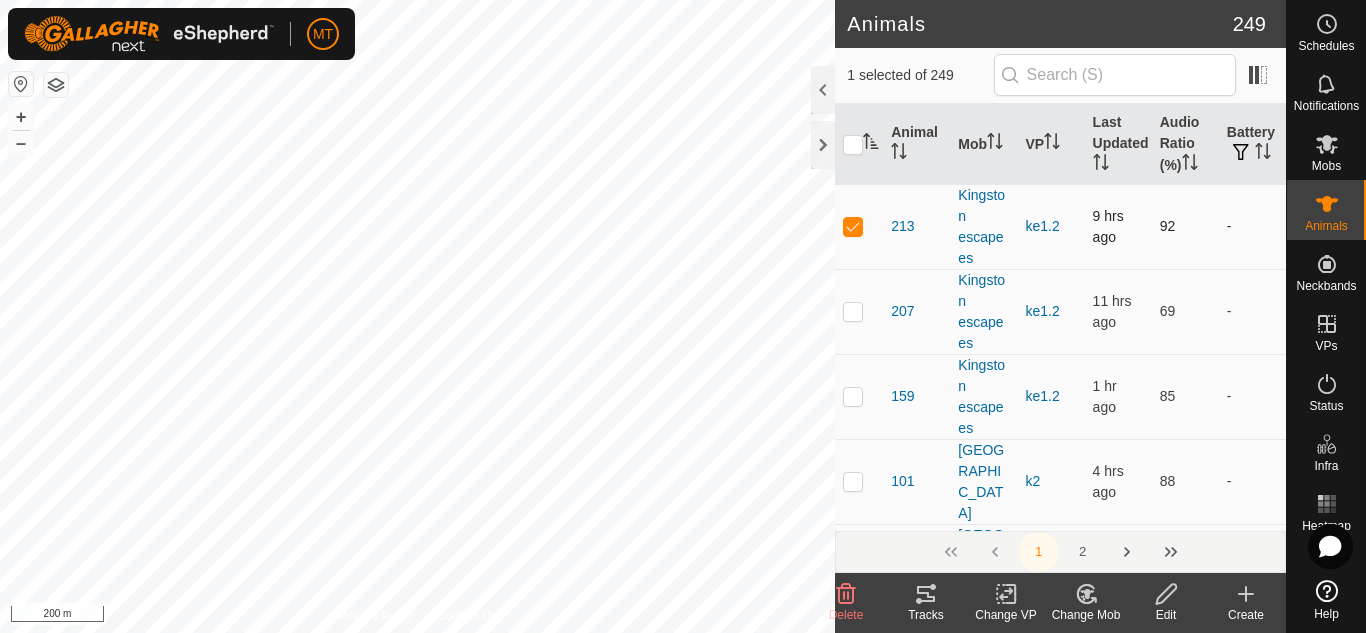 click at bounding box center (853, 226) 